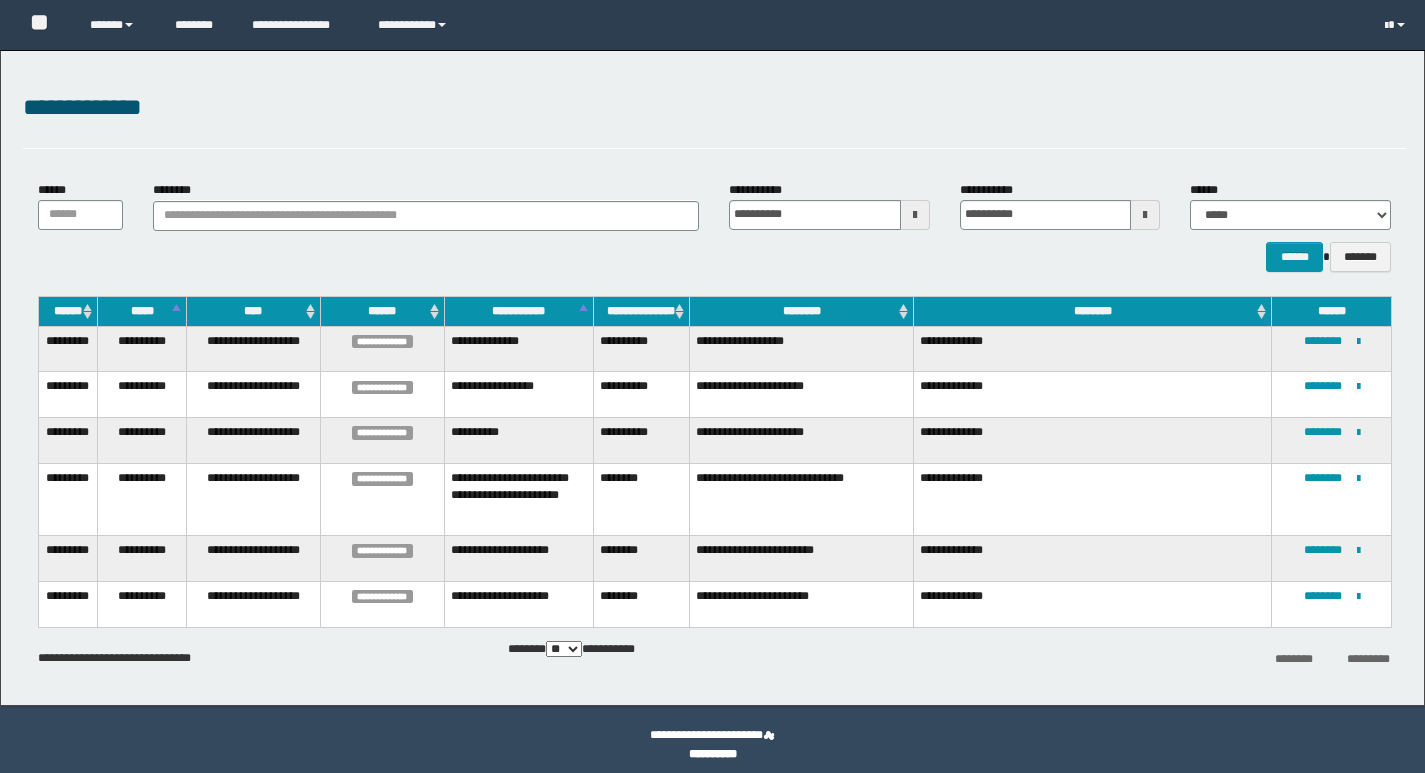 scroll, scrollTop: 11, scrollLeft: 0, axis: vertical 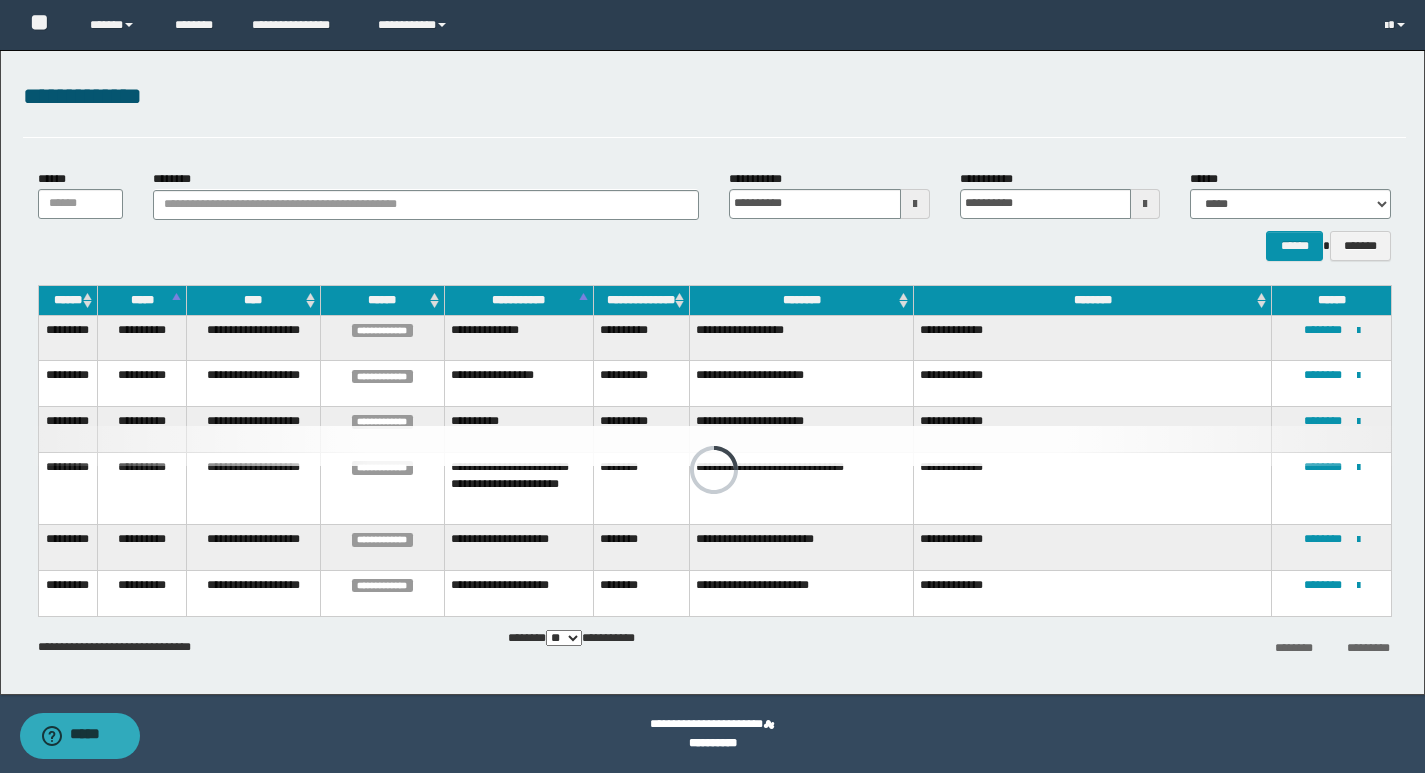 drag, startPoint x: 57, startPoint y: 812, endPoint x: 379, endPoint y: 812, distance: 322 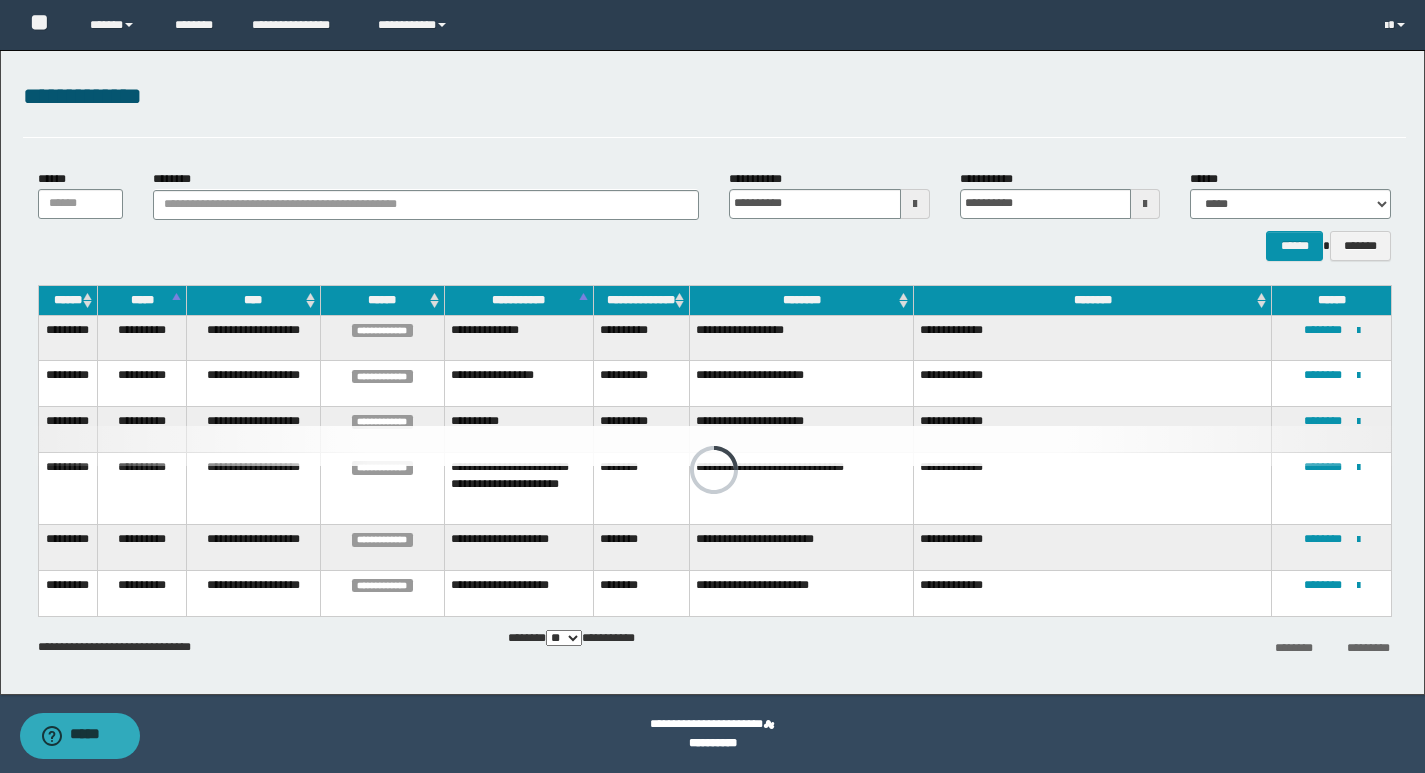 click on "**********" at bounding box center (712, 375) 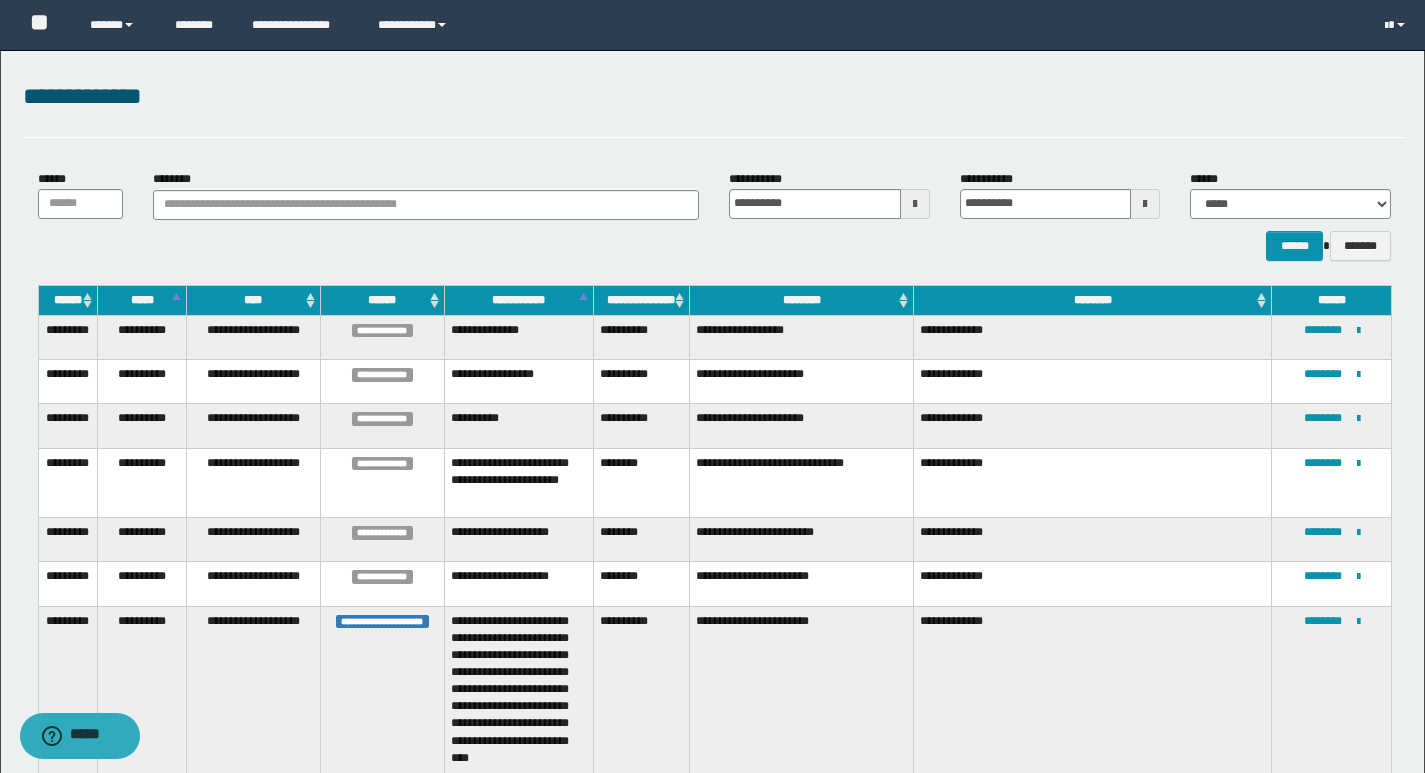 drag, startPoint x: 0, startPoint y: 621, endPoint x: 54, endPoint y: 501, distance: 131.59027 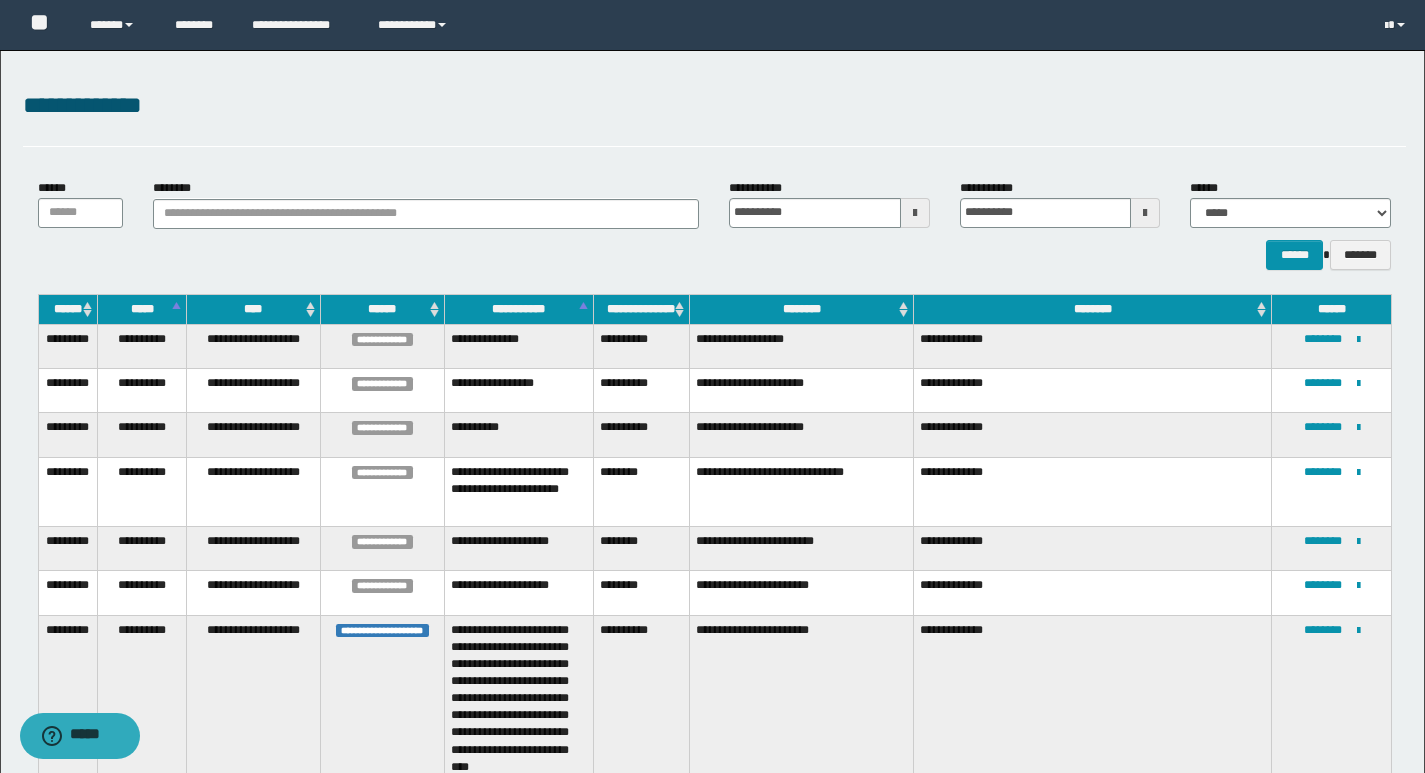 scroll, scrollTop: 0, scrollLeft: 0, axis: both 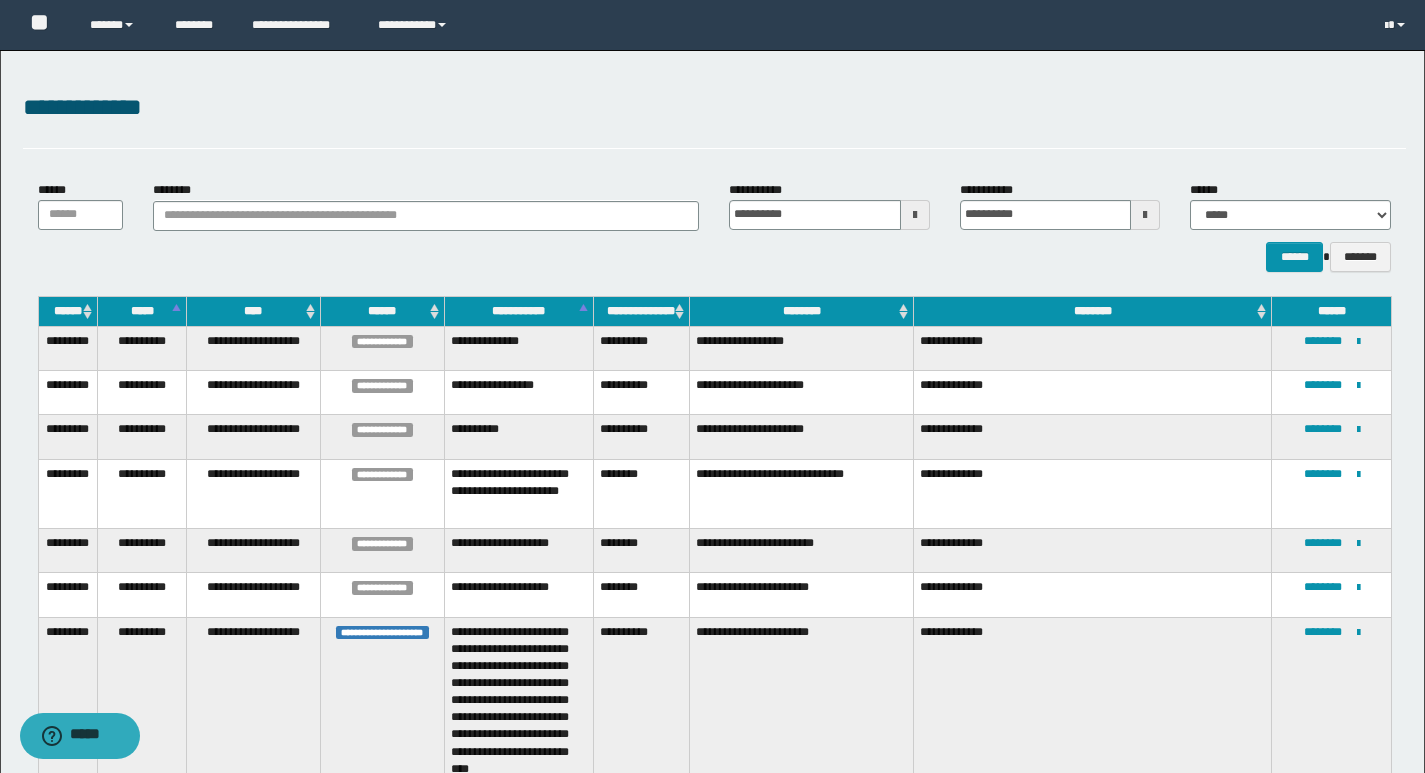 click on "**********" at bounding box center [802, 392] 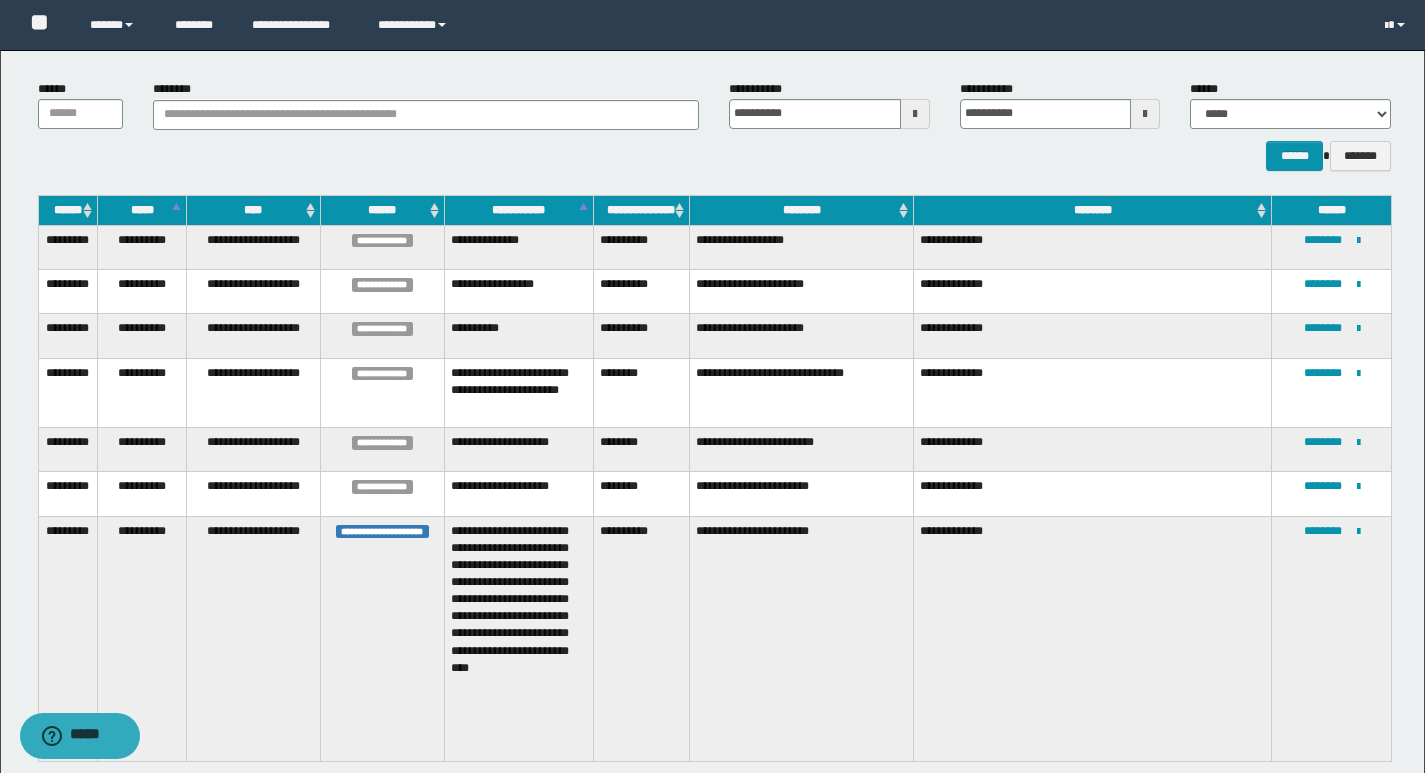 scroll, scrollTop: 247, scrollLeft: 0, axis: vertical 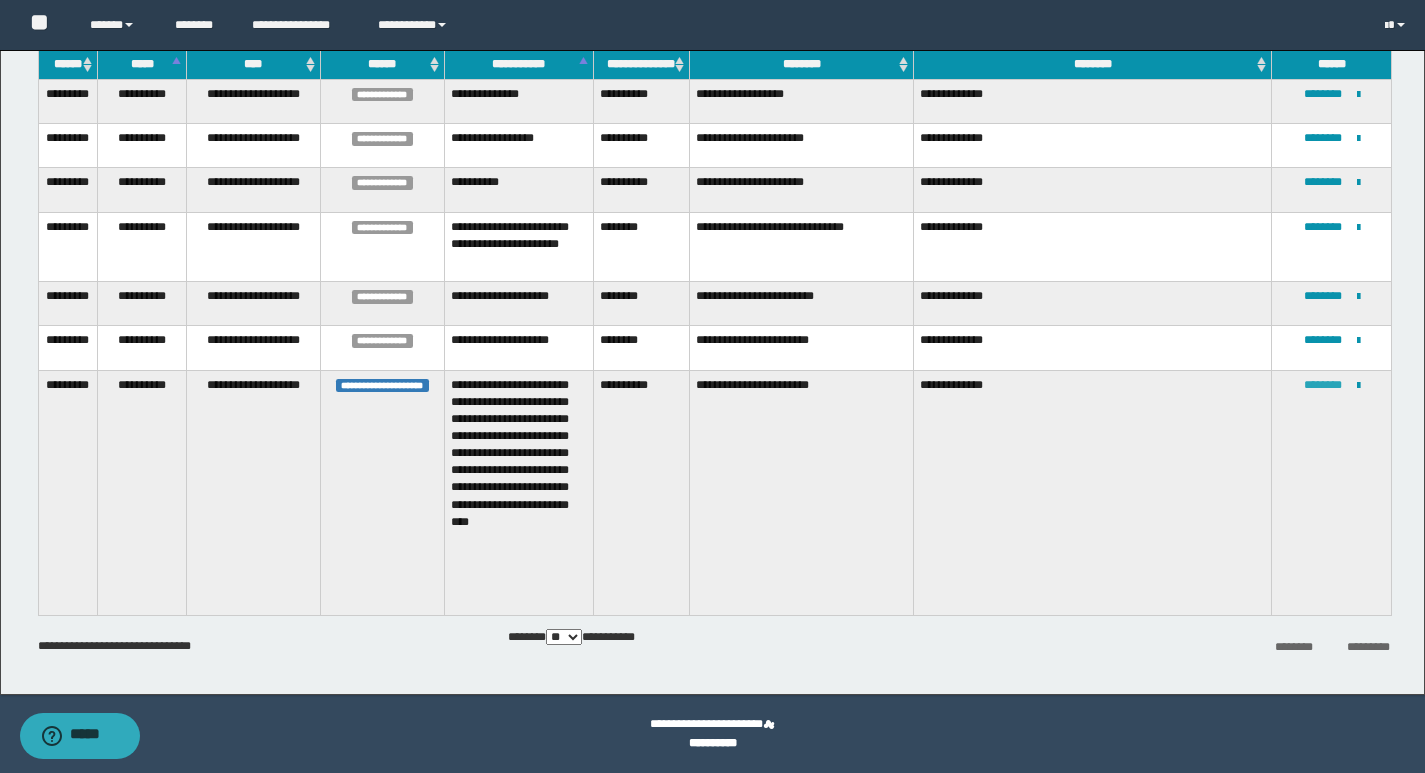 click on "********" at bounding box center (1323, 385) 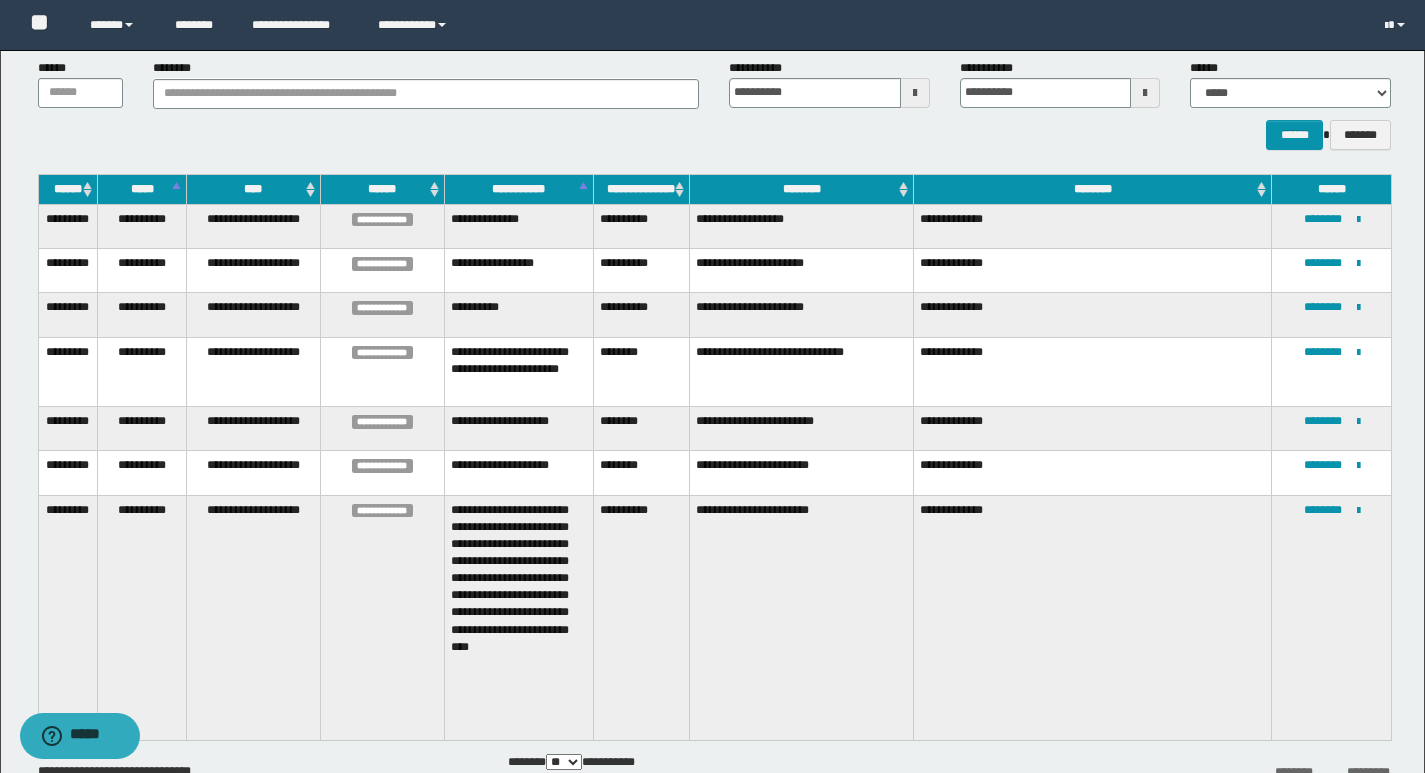 scroll, scrollTop: 247, scrollLeft: 0, axis: vertical 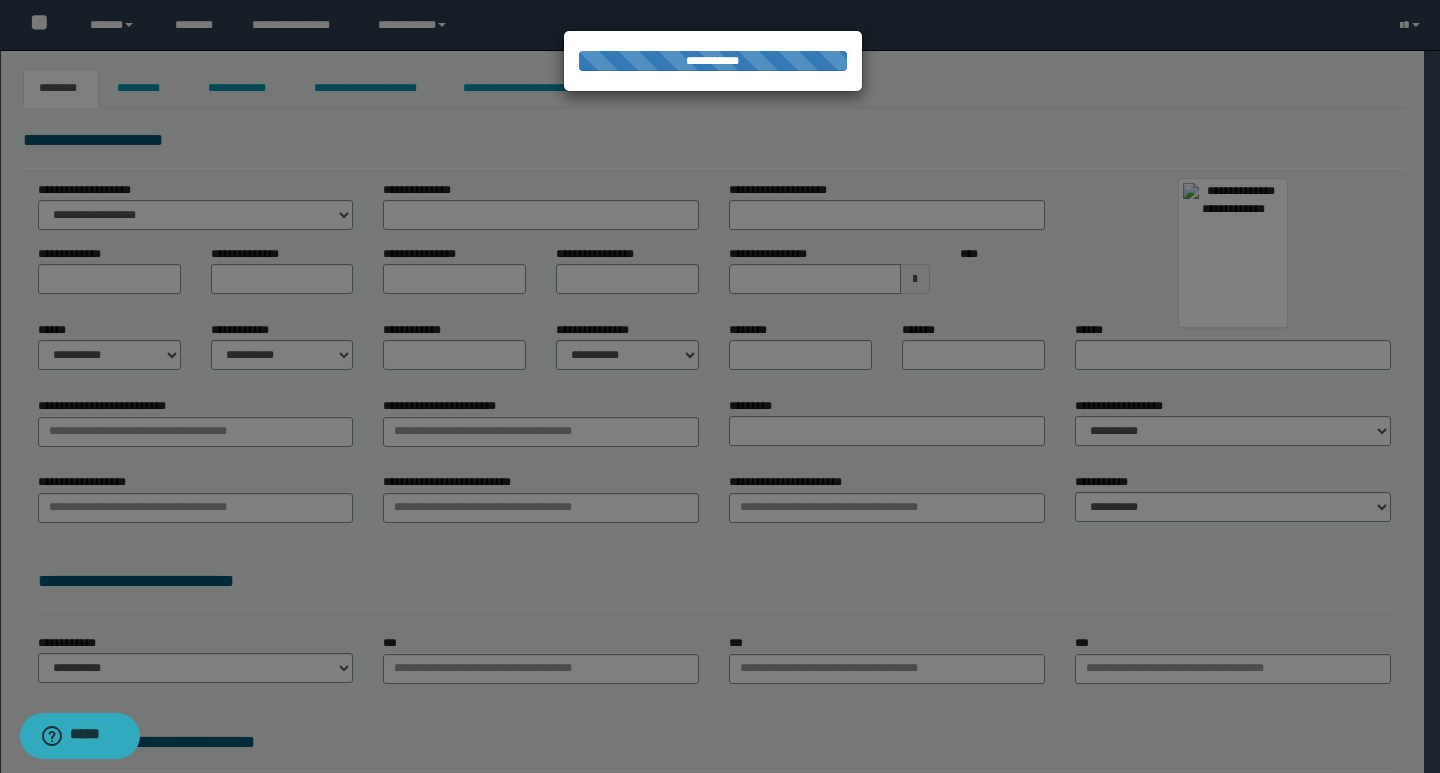 type on "*********" 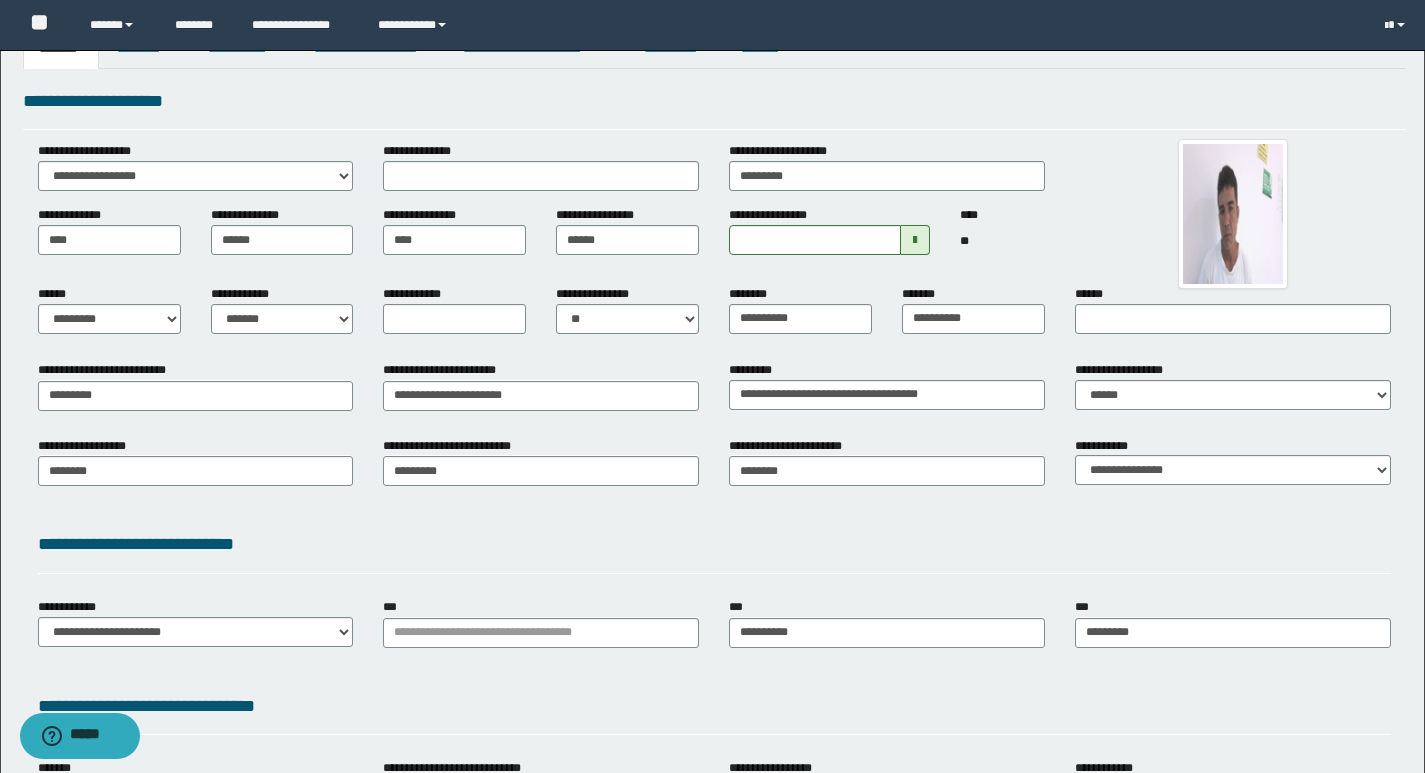 scroll, scrollTop: 0, scrollLeft: 0, axis: both 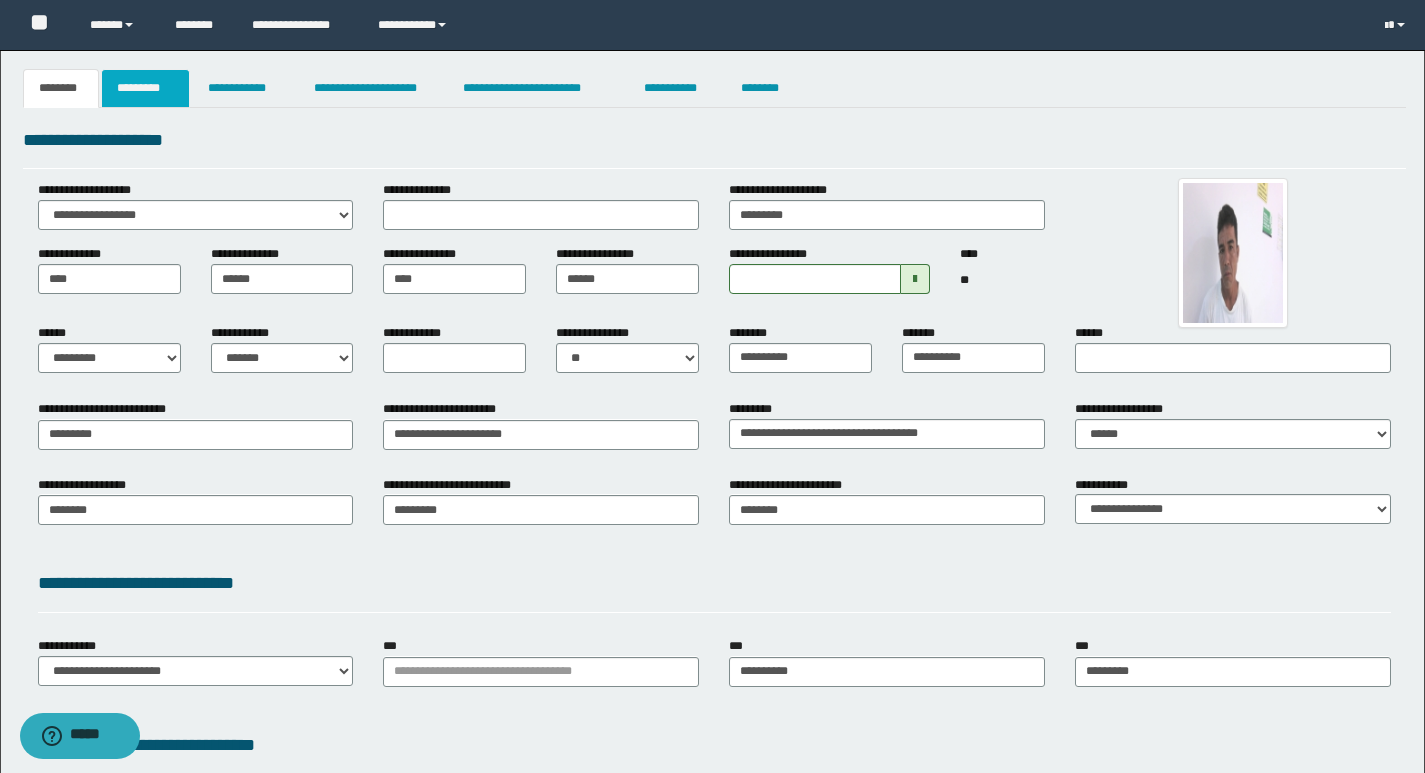 click on "*********" at bounding box center [145, 88] 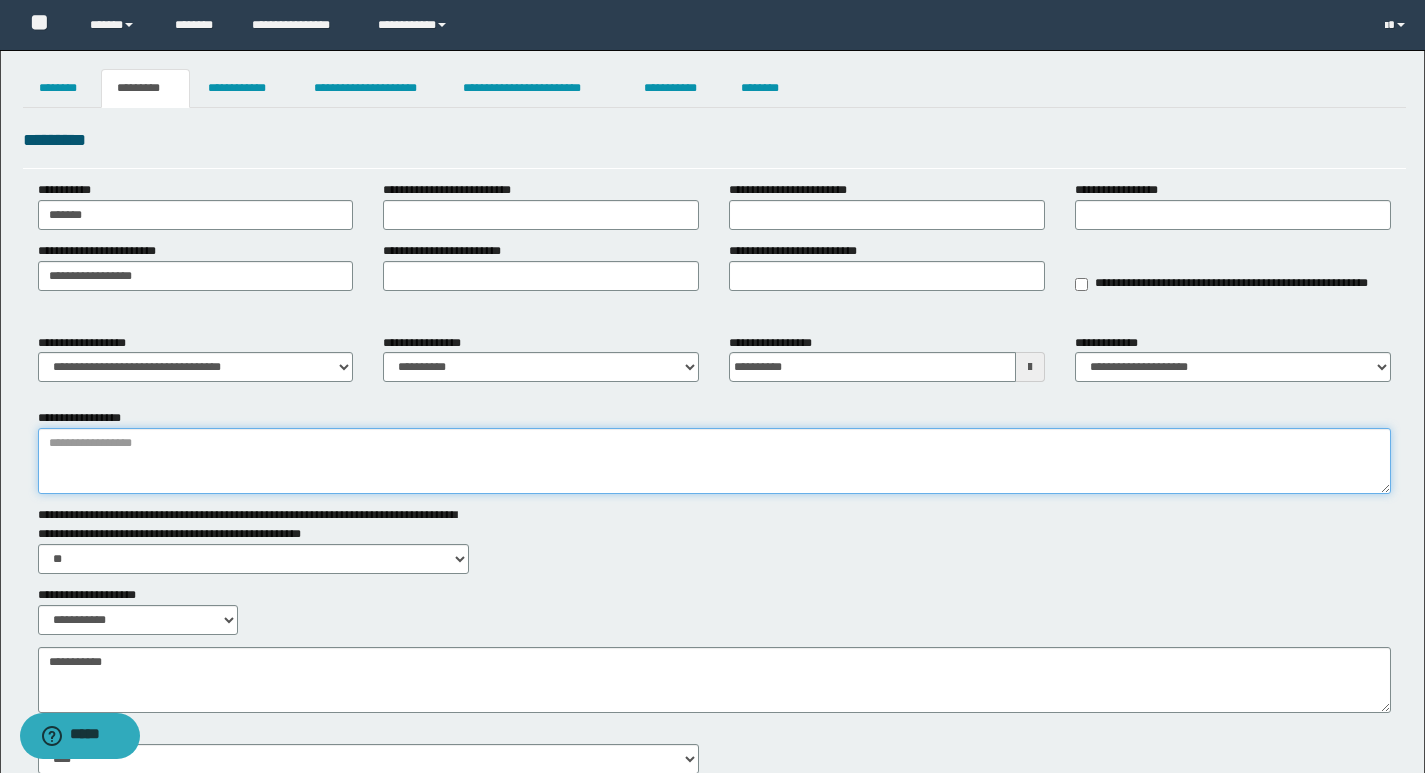 click on "**********" at bounding box center (714, 461) 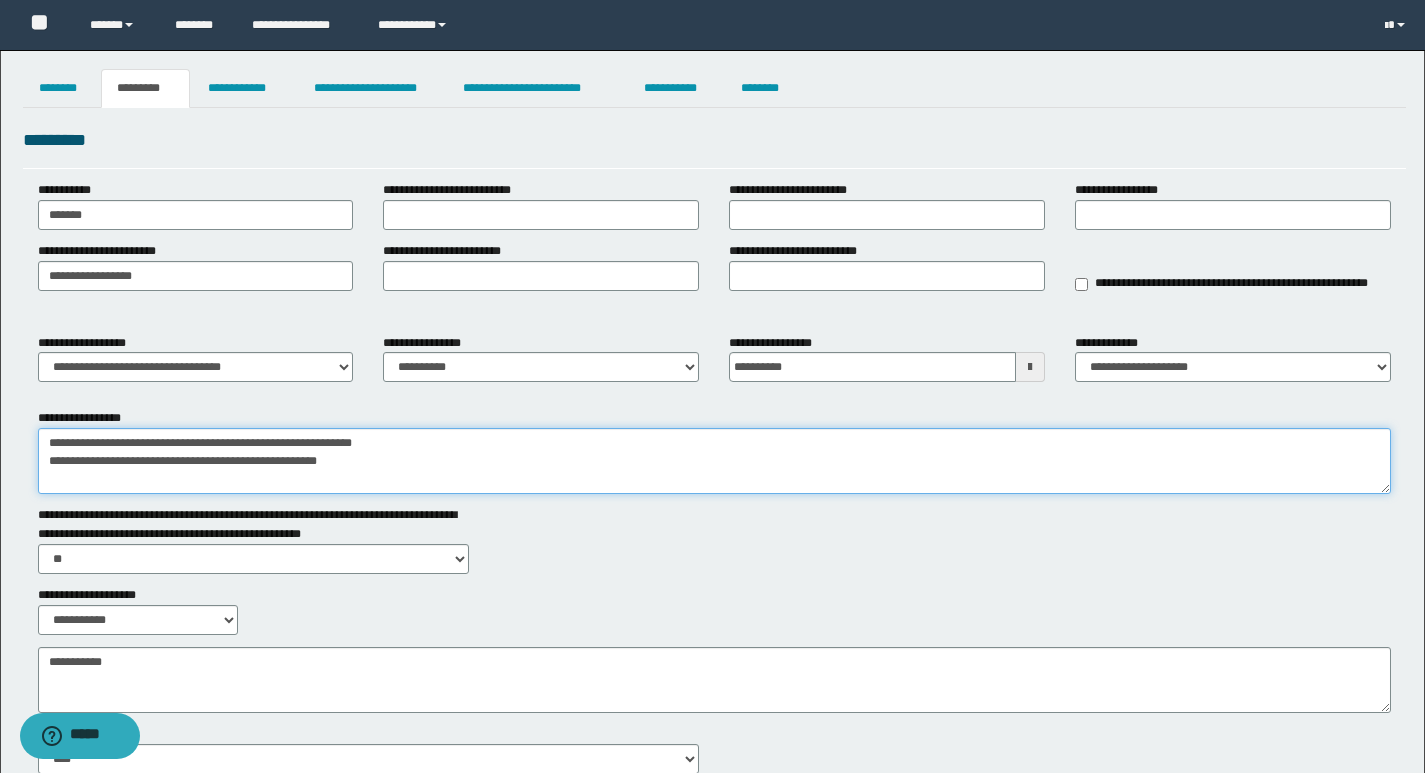 drag, startPoint x: 384, startPoint y: 465, endPoint x: 0, endPoint y: 468, distance: 384.01172 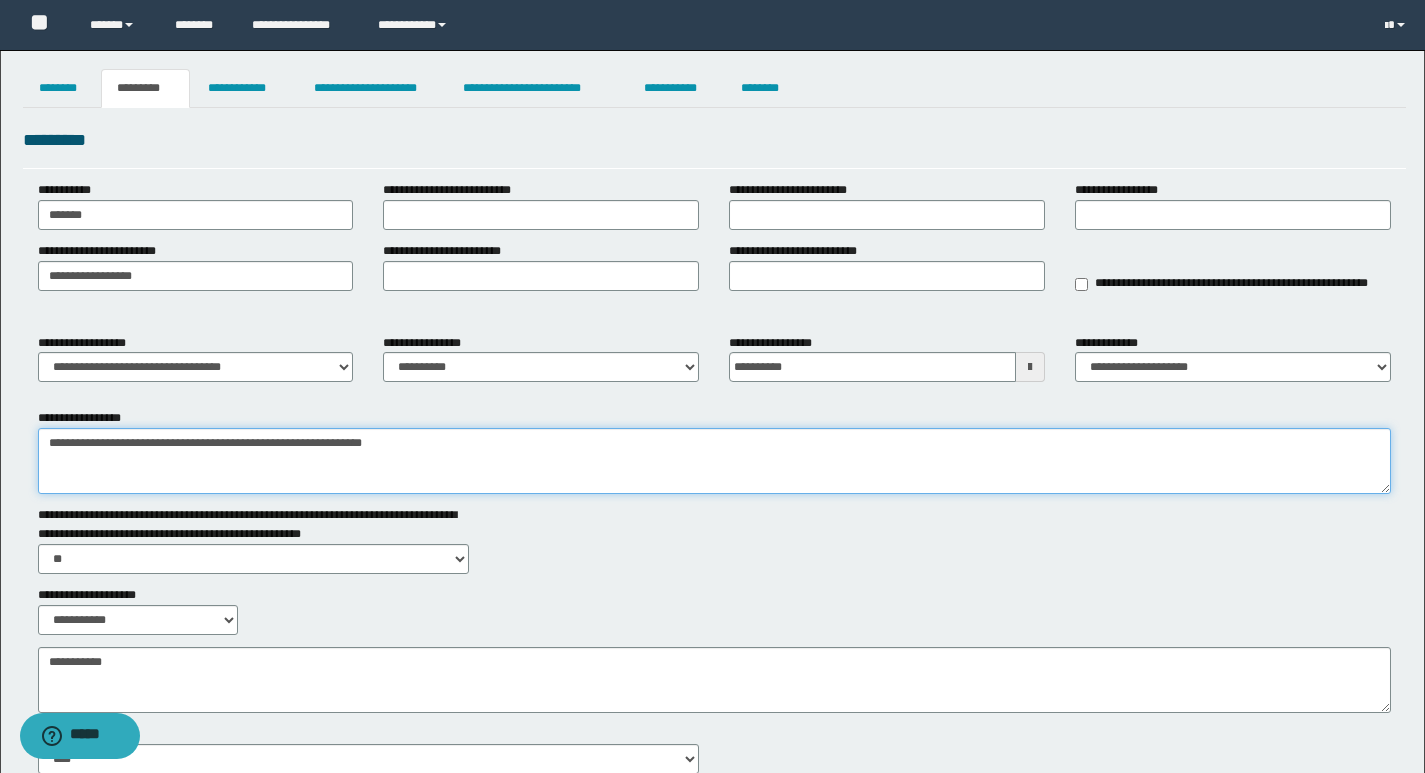 type on "**********" 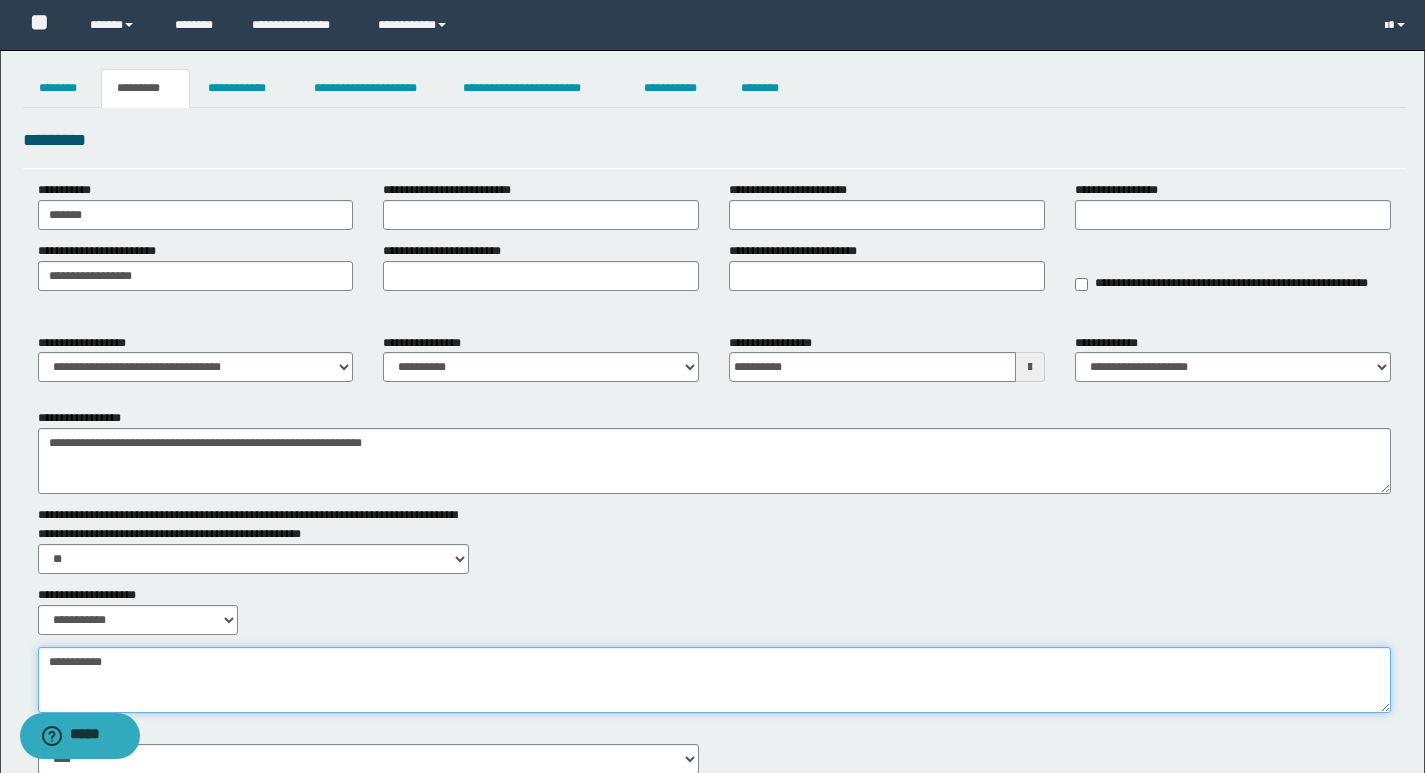 click on "**********" at bounding box center [714, 680] 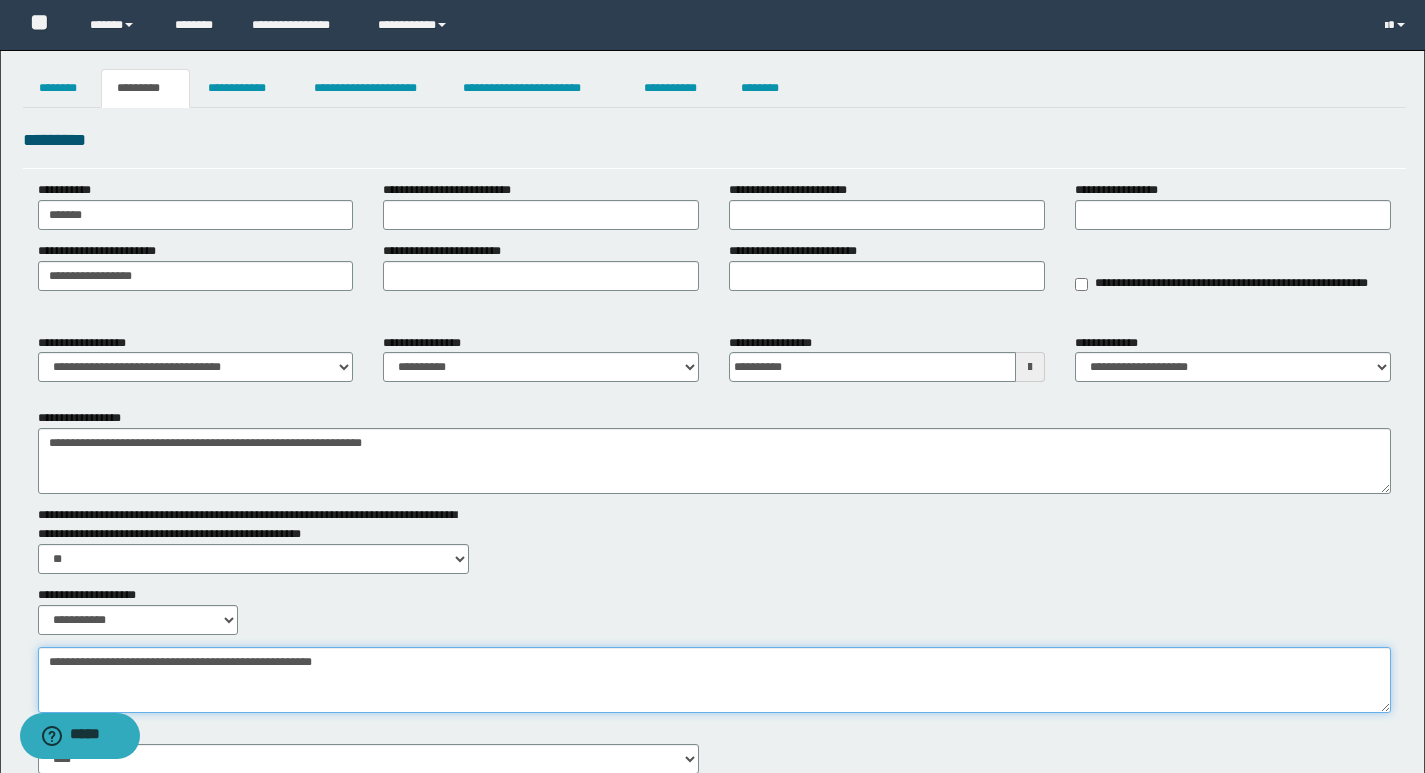 type on "**********" 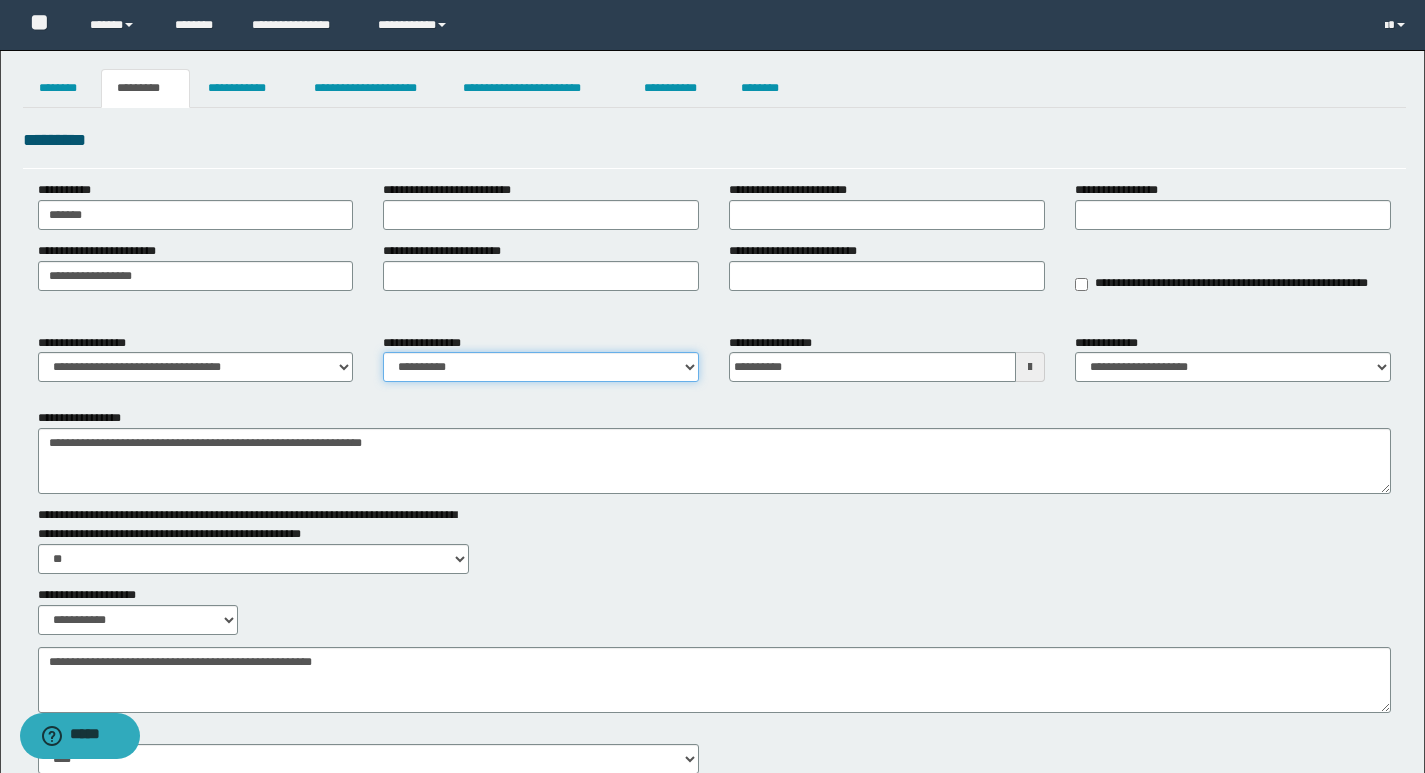 click on "**********" at bounding box center (541, 367) 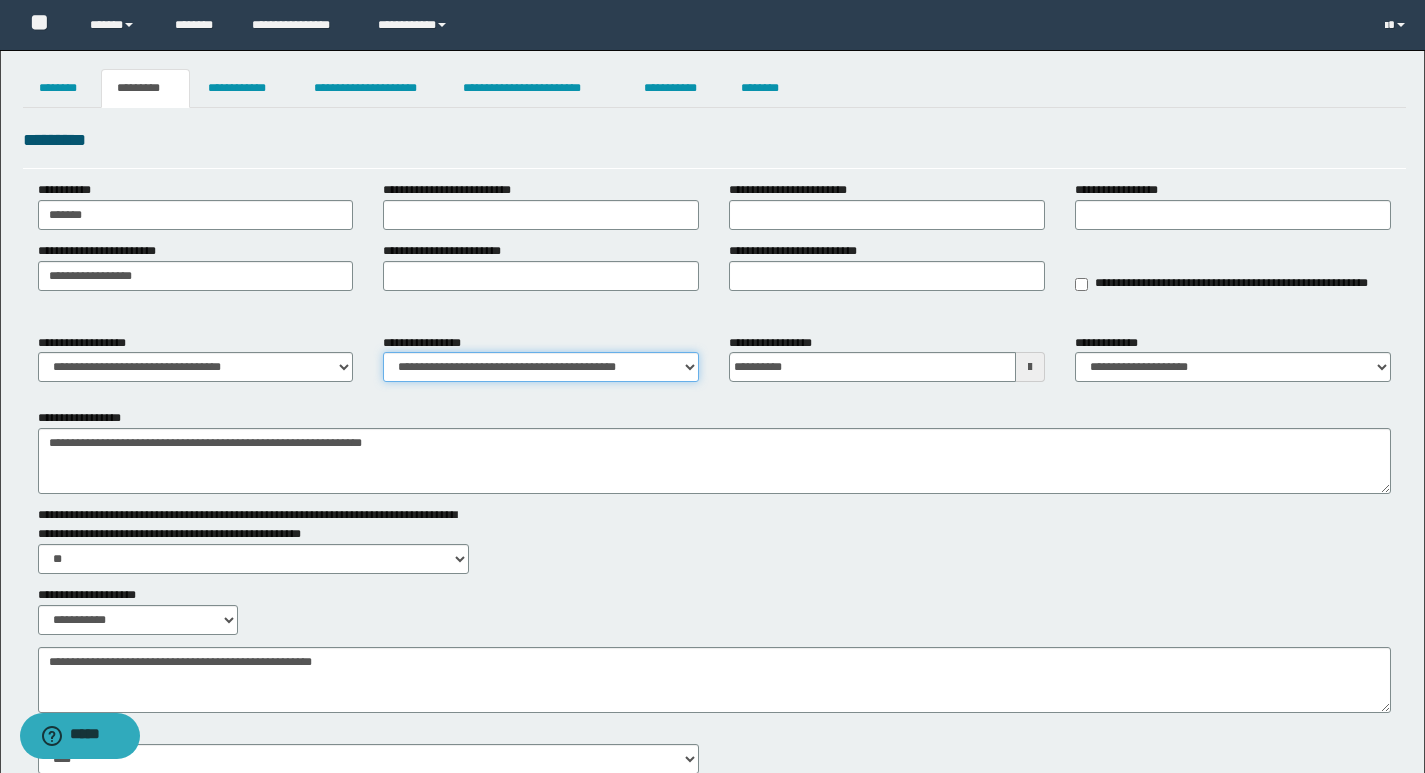 click on "**********" at bounding box center [541, 367] 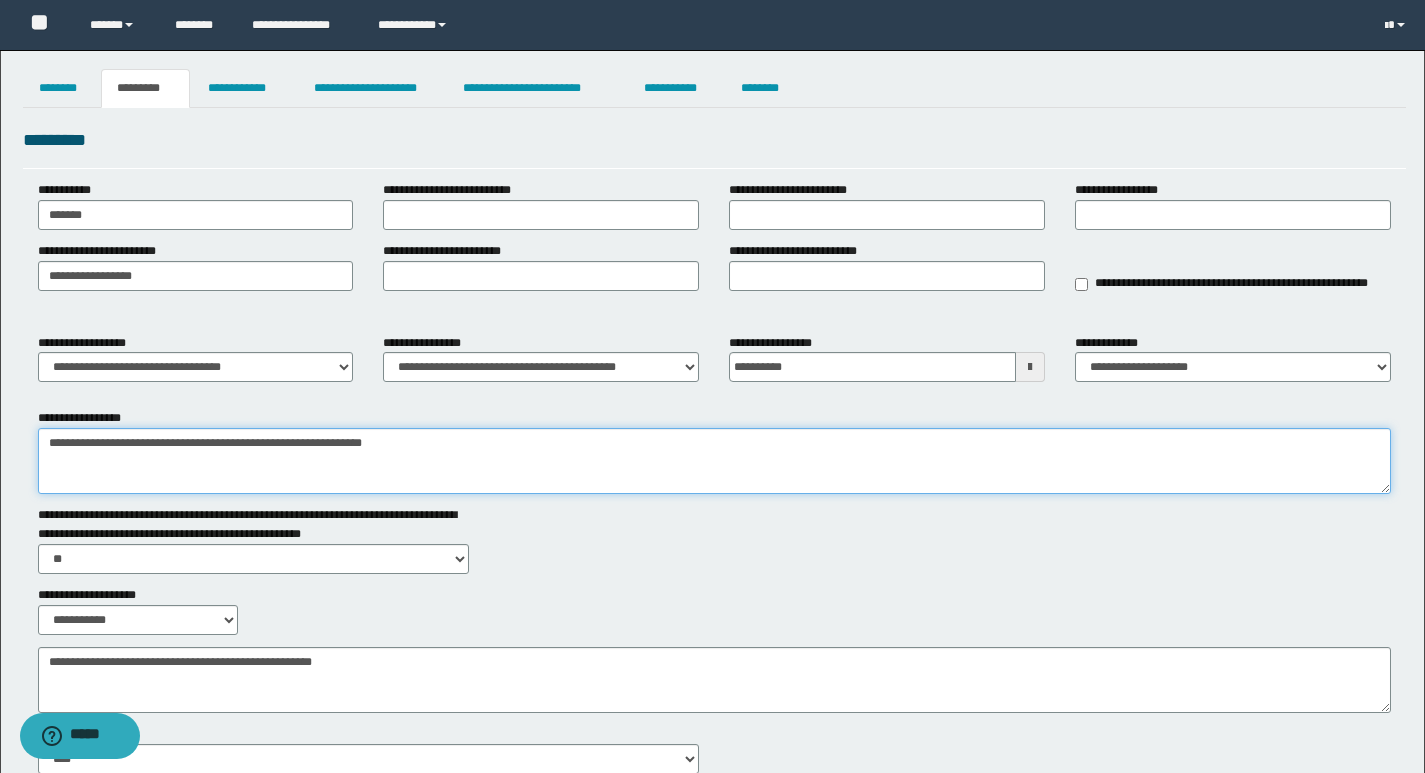 drag, startPoint x: 489, startPoint y: 480, endPoint x: 507, endPoint y: 428, distance: 55.027267 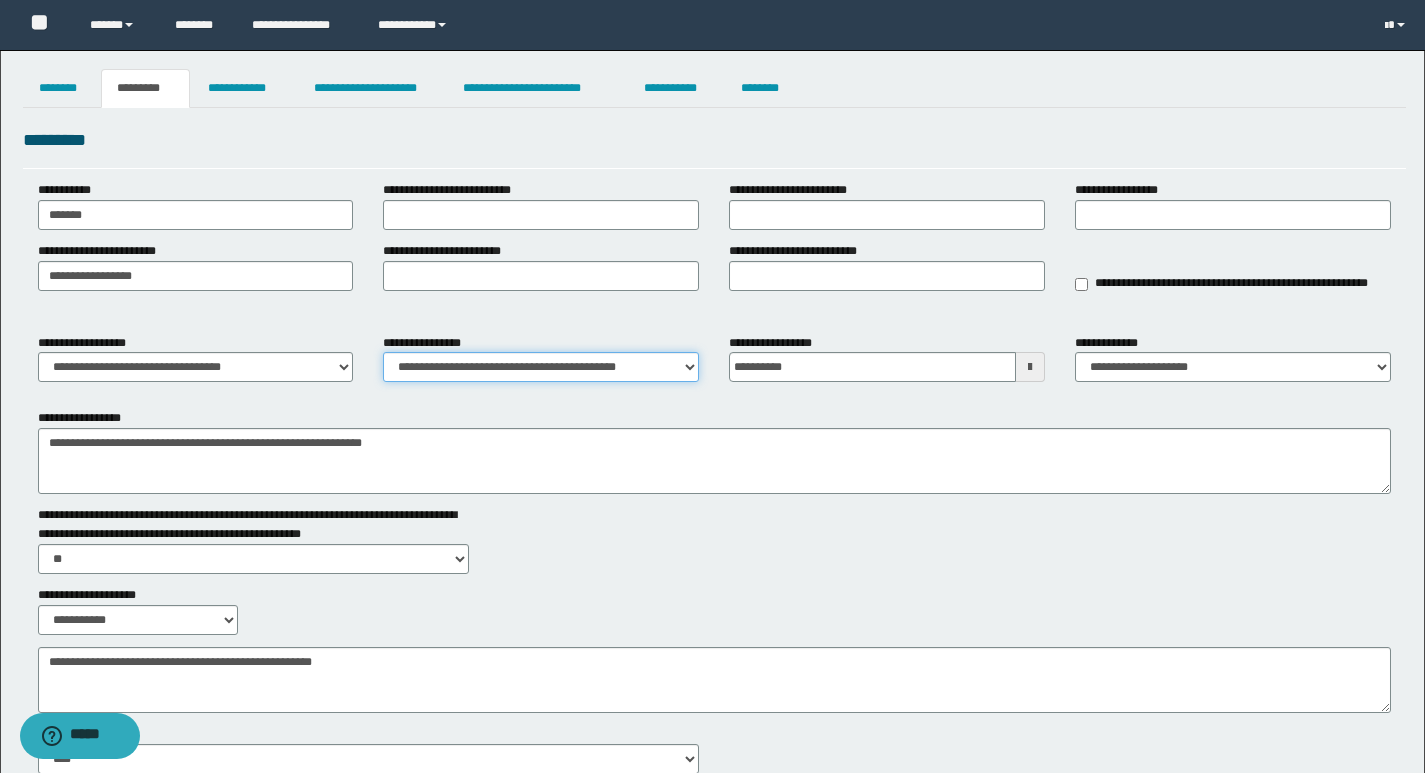 click on "**********" at bounding box center [541, 367] 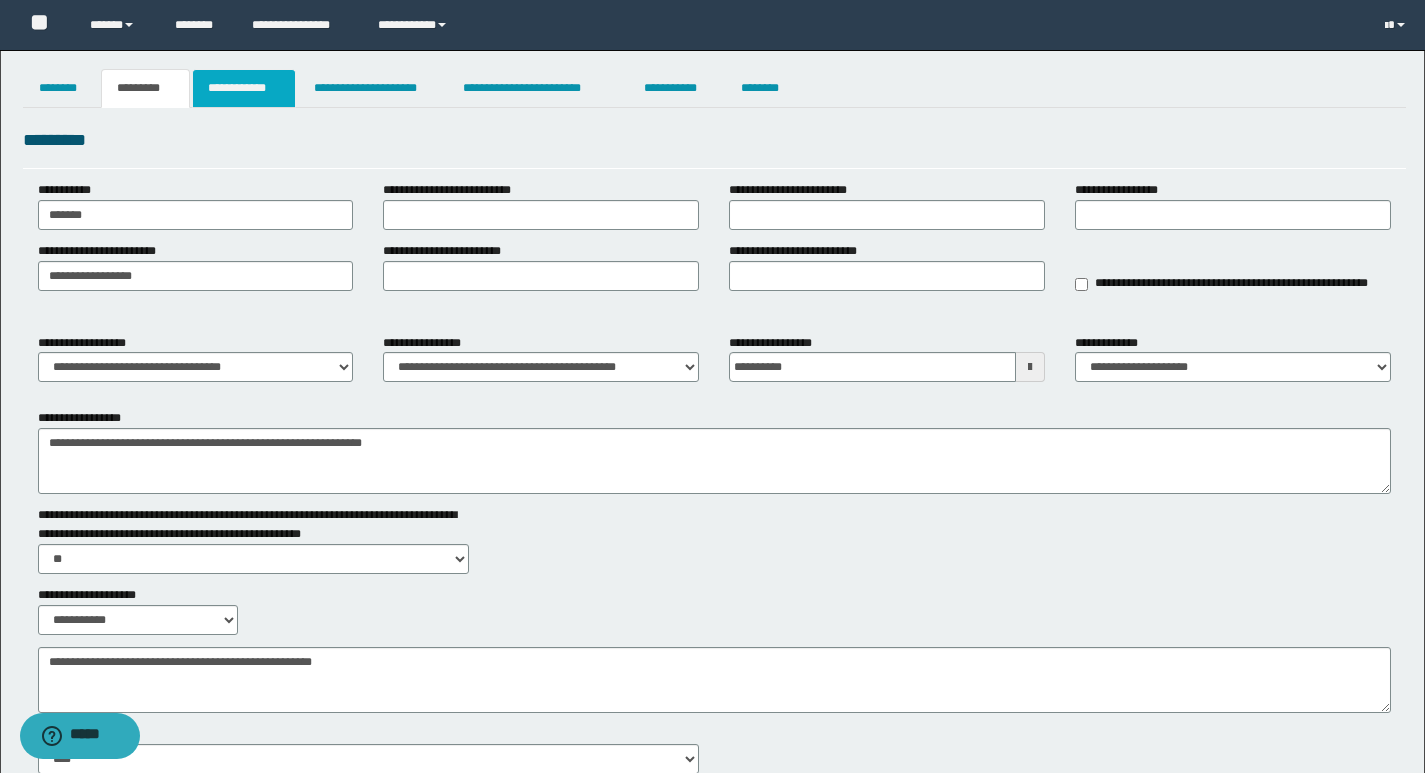 click on "**********" at bounding box center (244, 88) 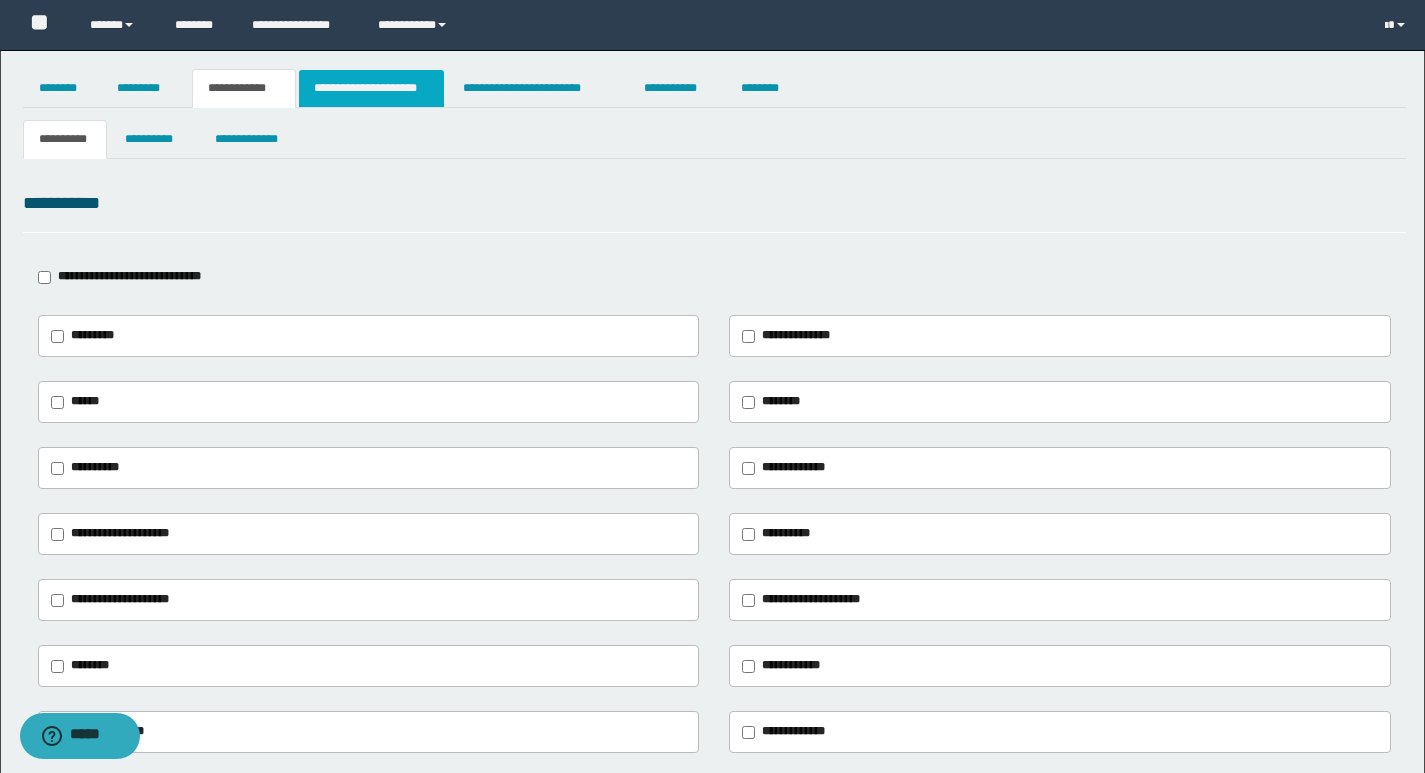 click on "**********" at bounding box center [371, 88] 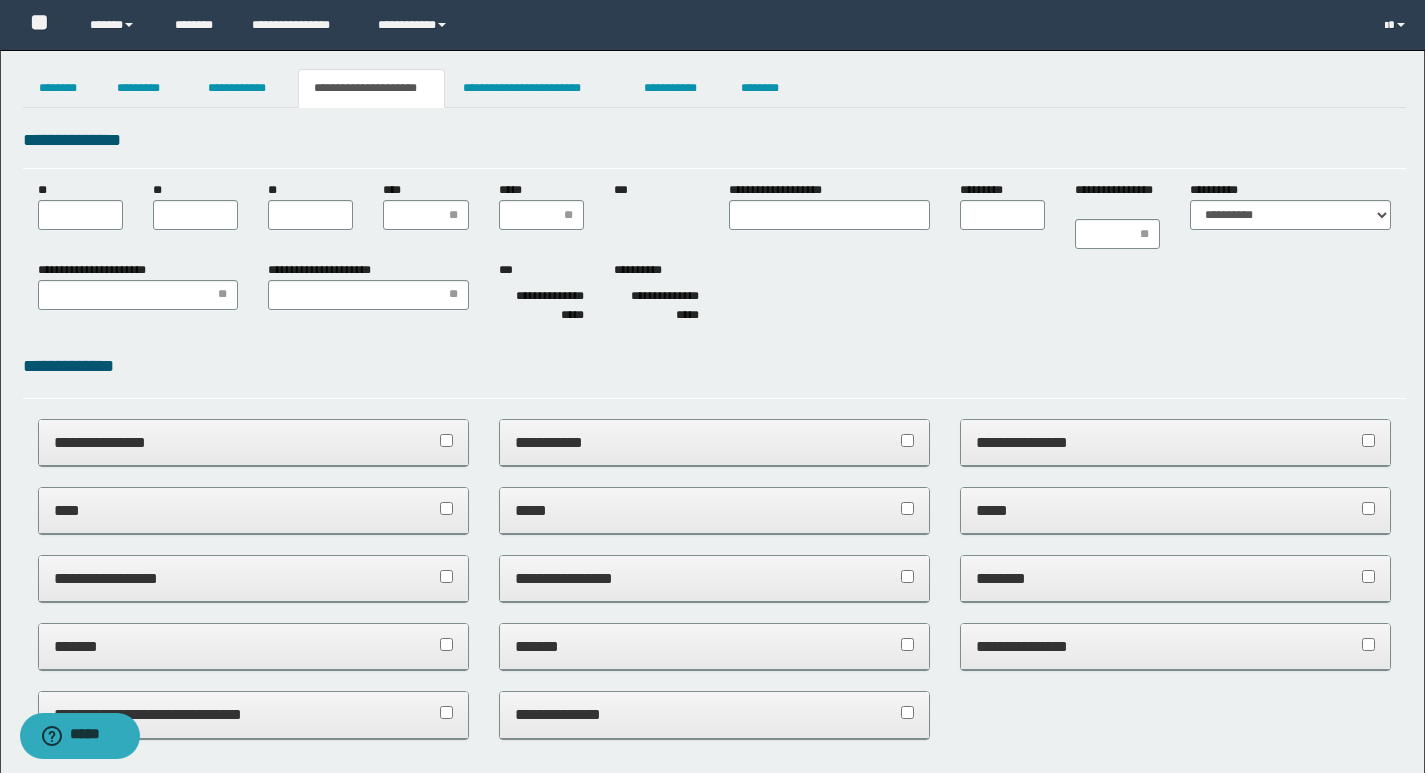 scroll, scrollTop: 0, scrollLeft: 0, axis: both 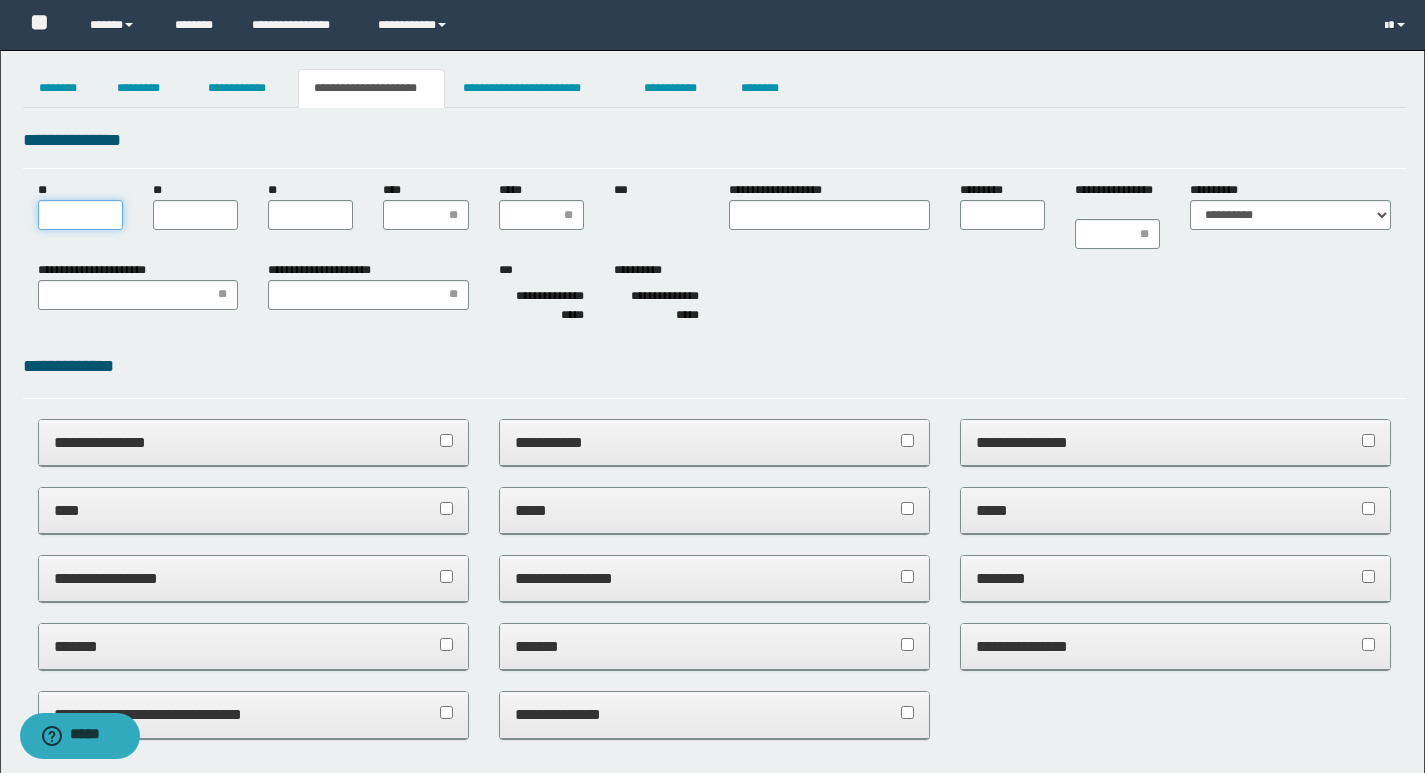 click on "**" at bounding box center (80, 215) 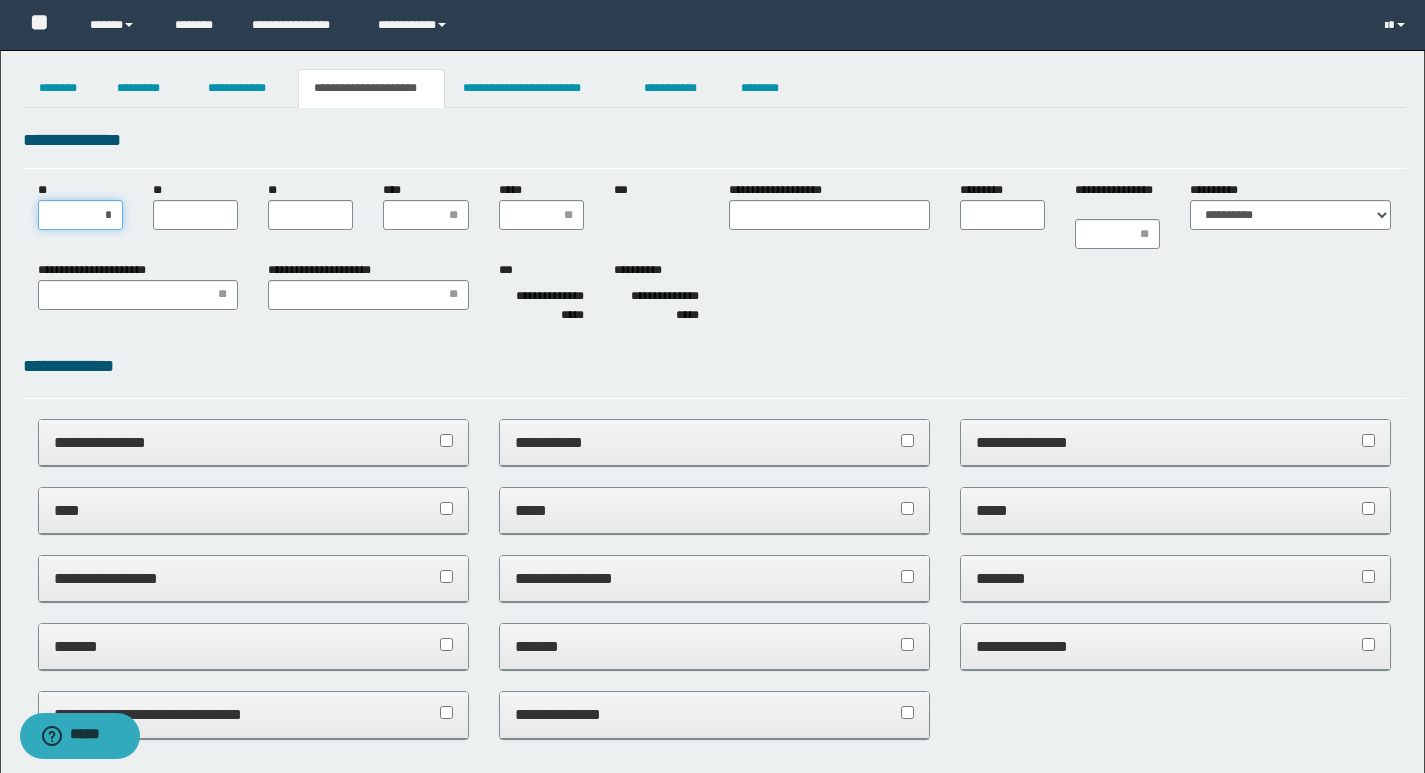 type on "**" 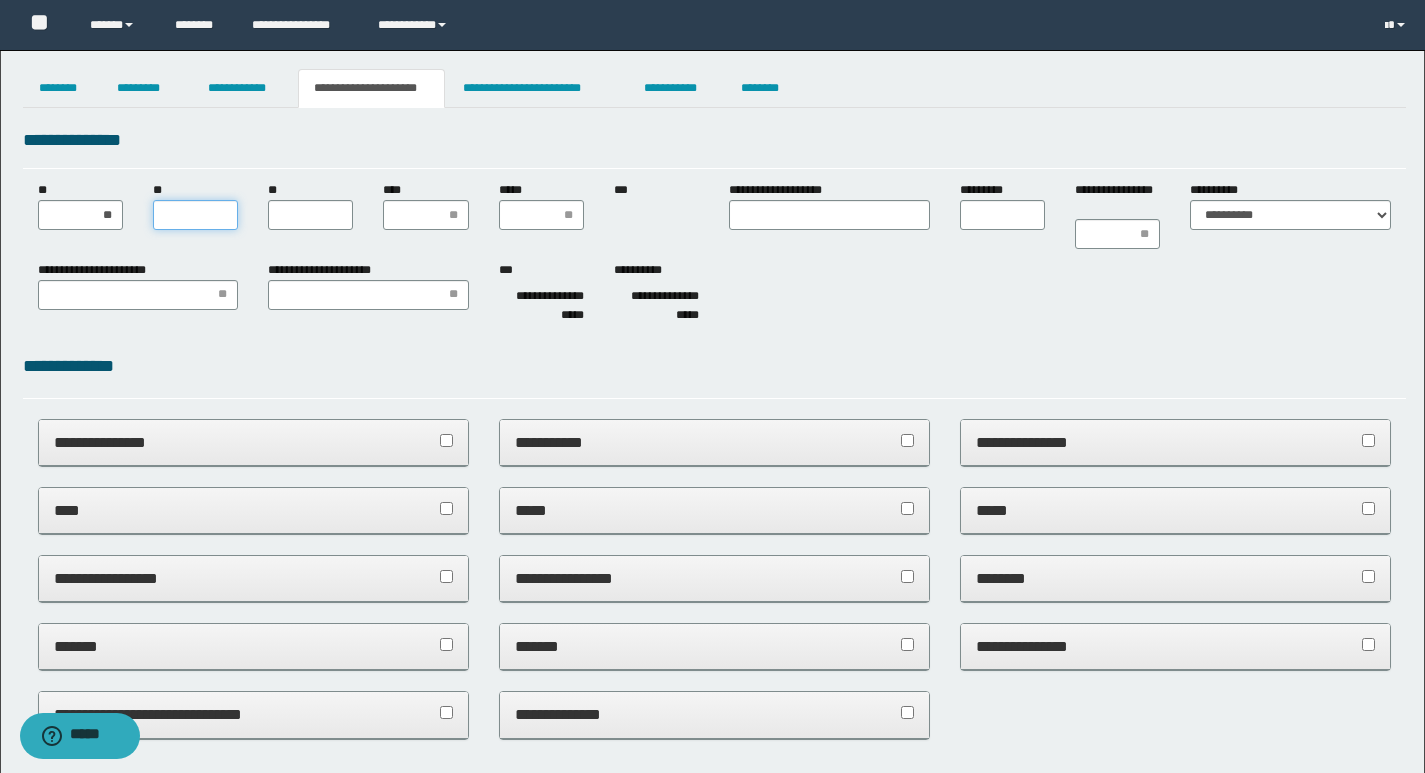 click on "**" at bounding box center [195, 215] 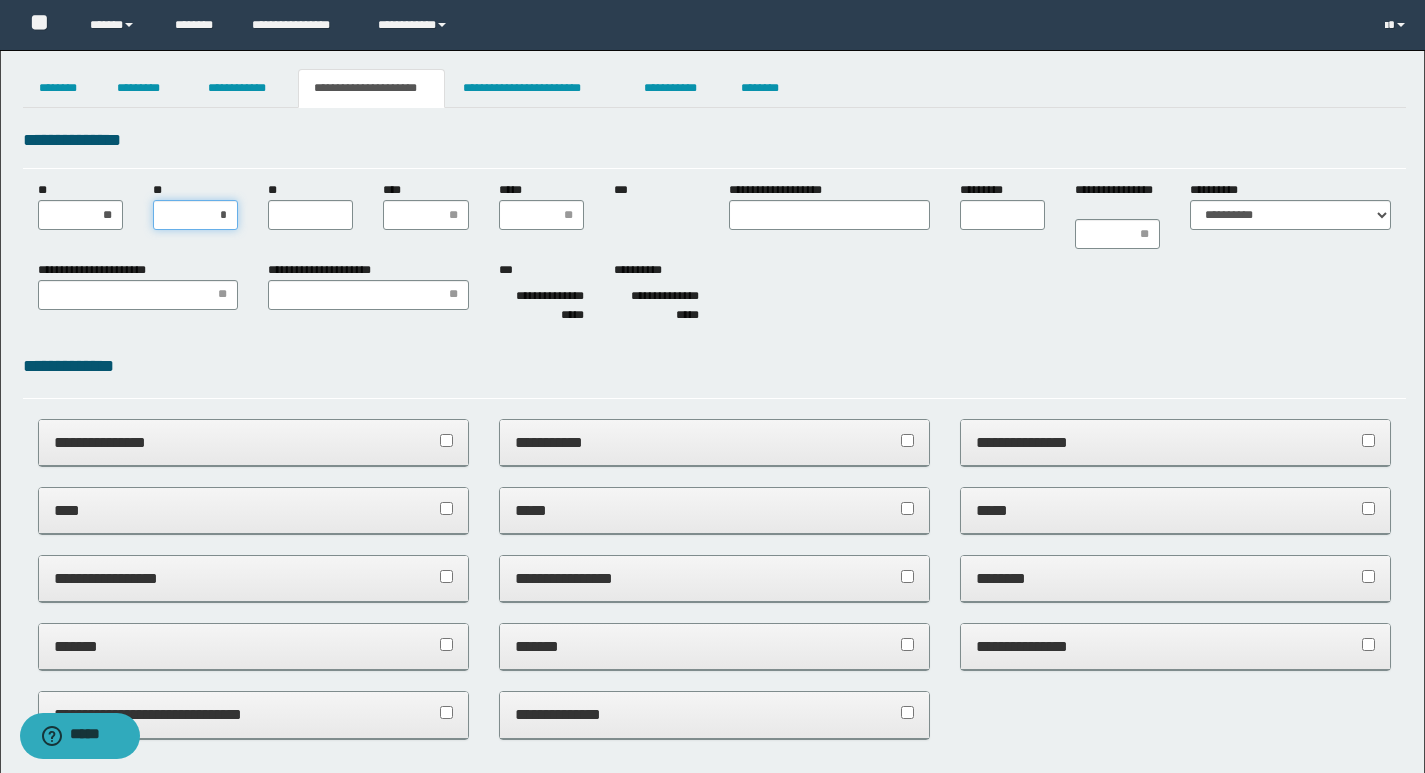 type on "**" 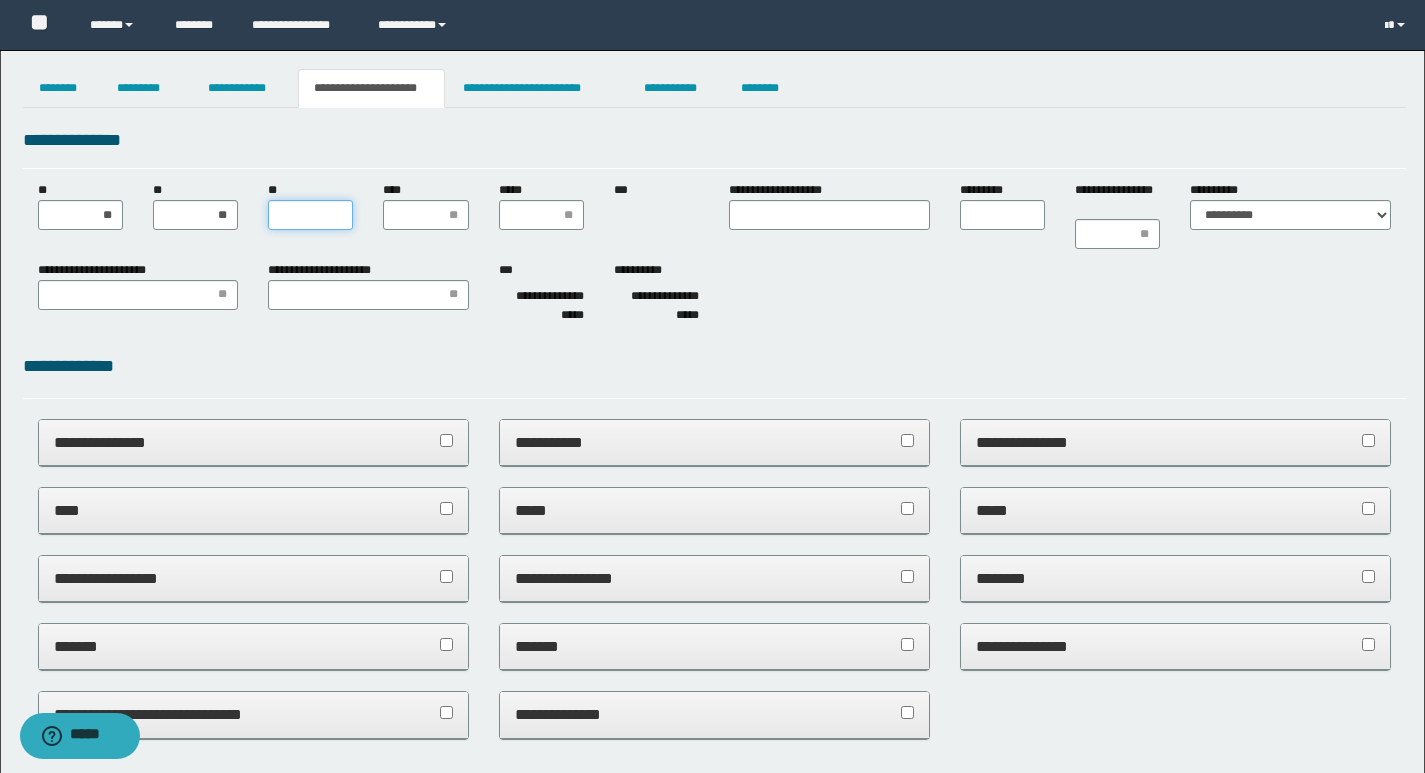 click on "**" at bounding box center [310, 215] 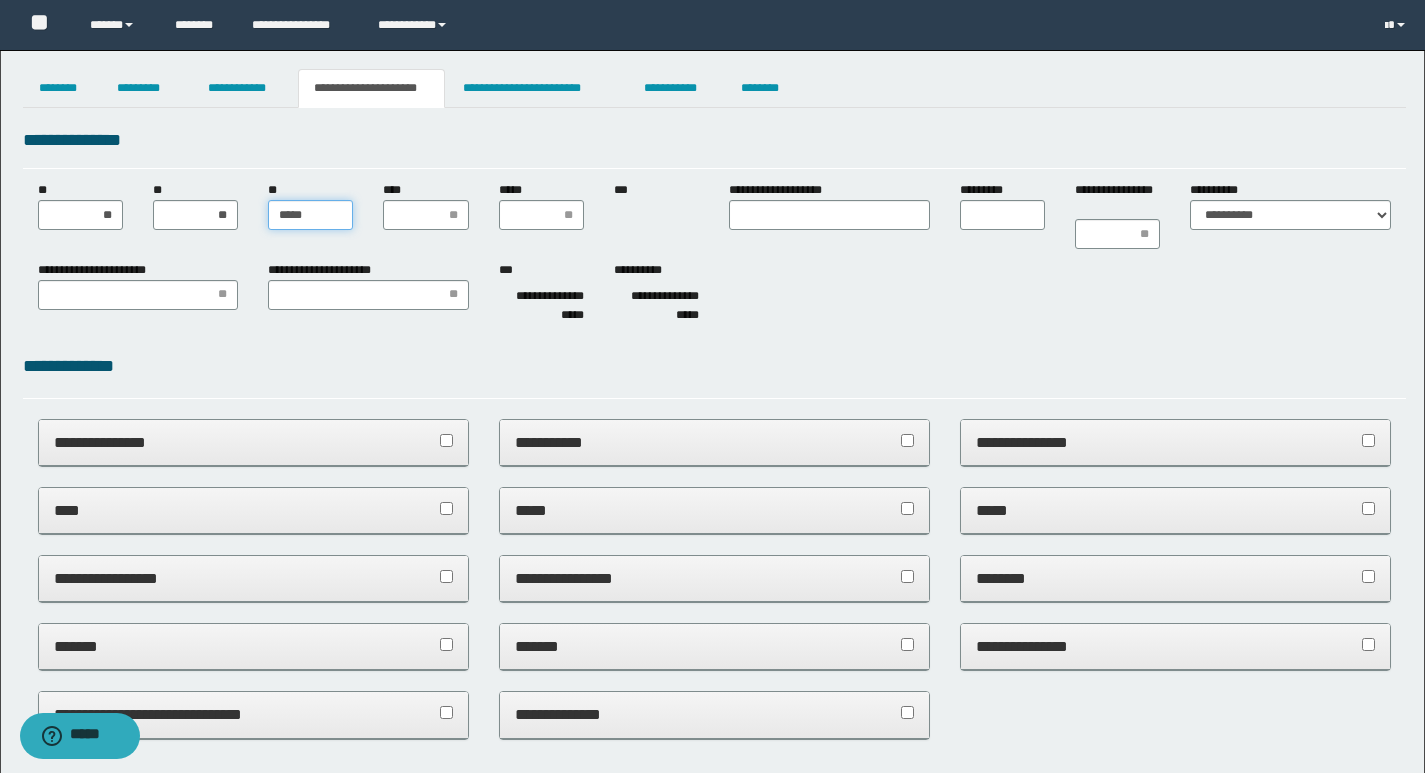 type on "******" 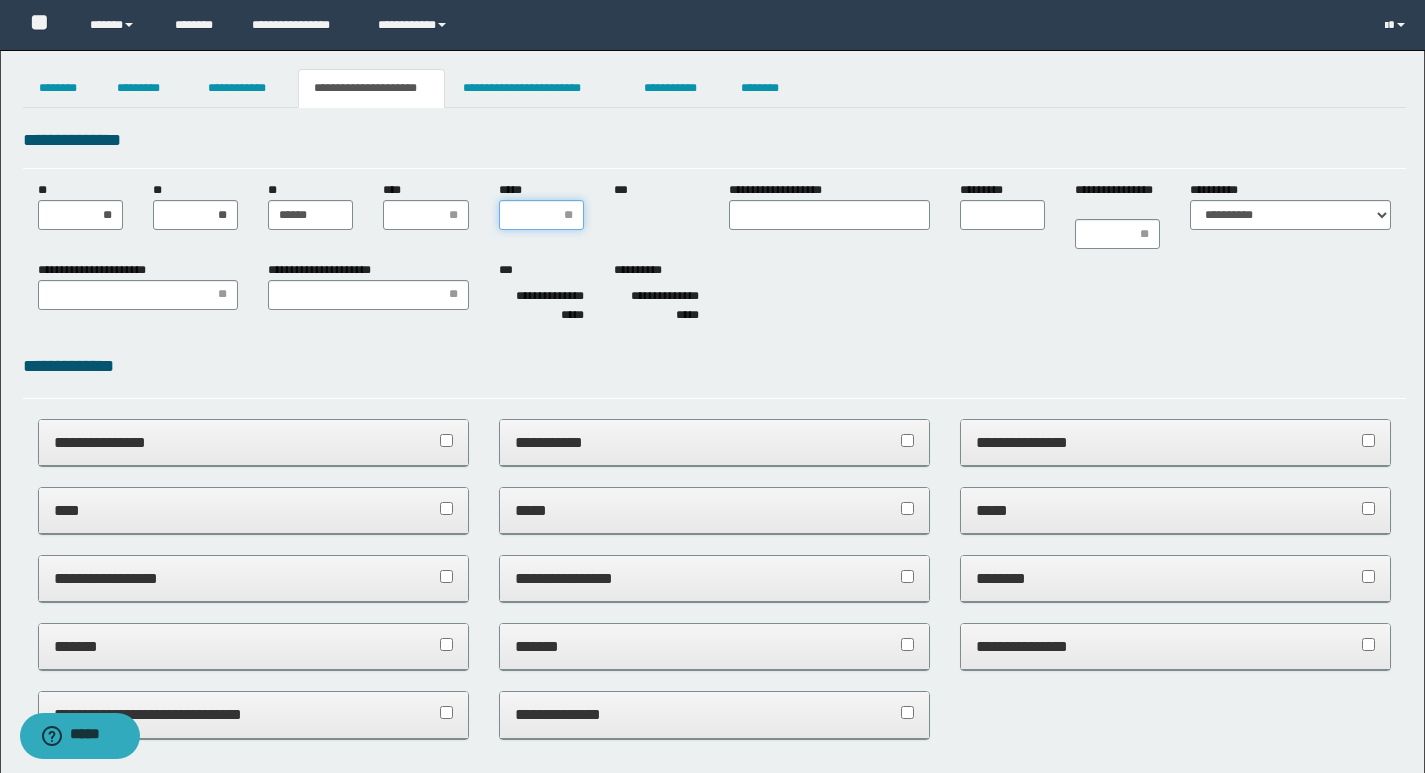 click on "*****" at bounding box center [541, 215] 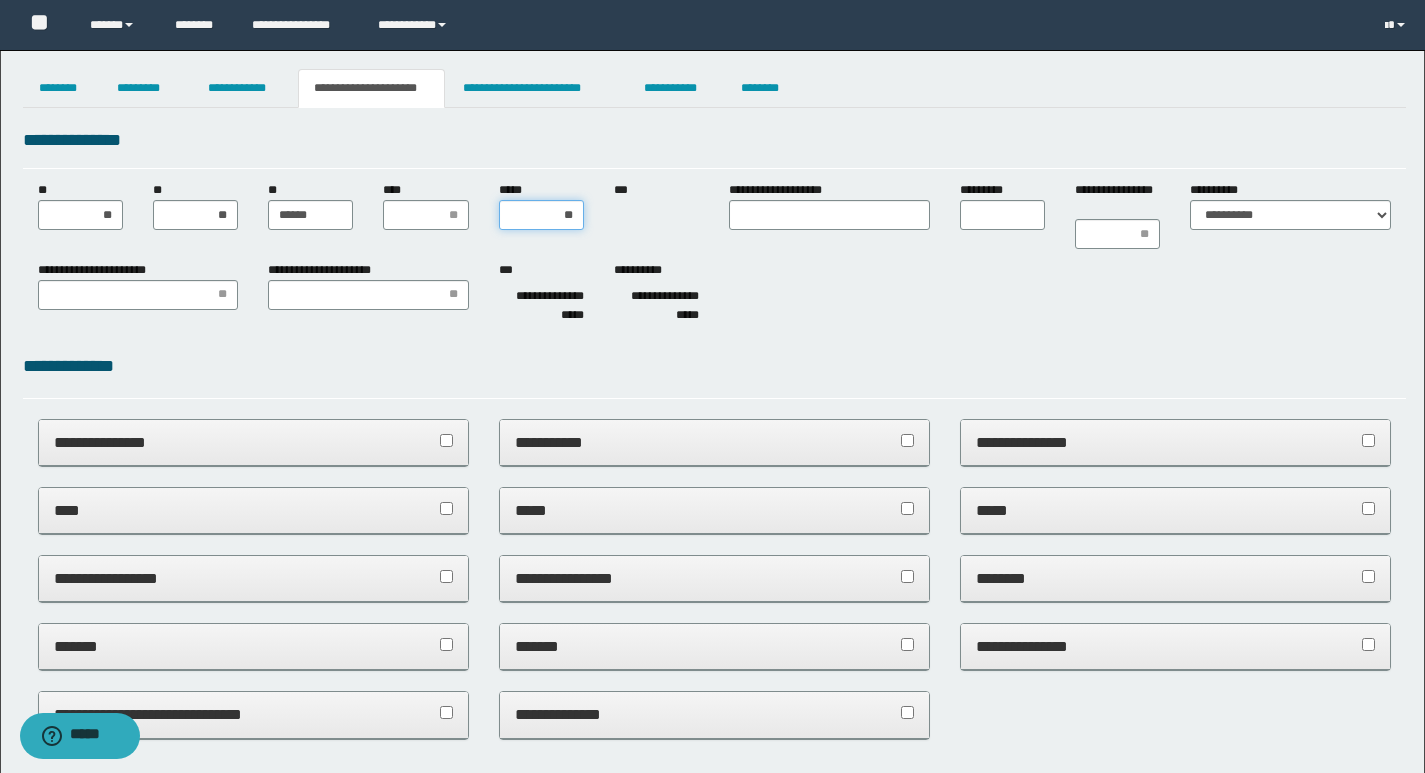 type on "***" 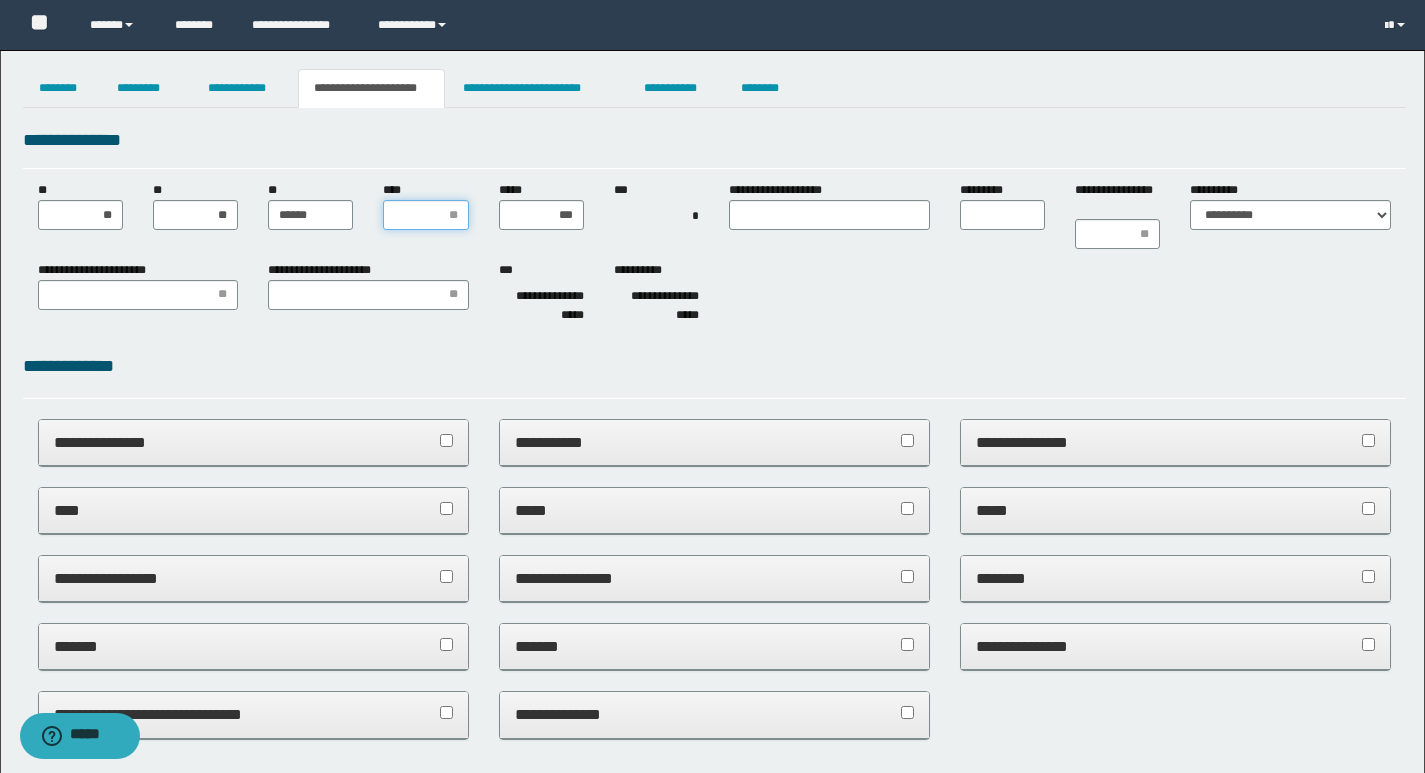 click on "****" at bounding box center (425, 215) 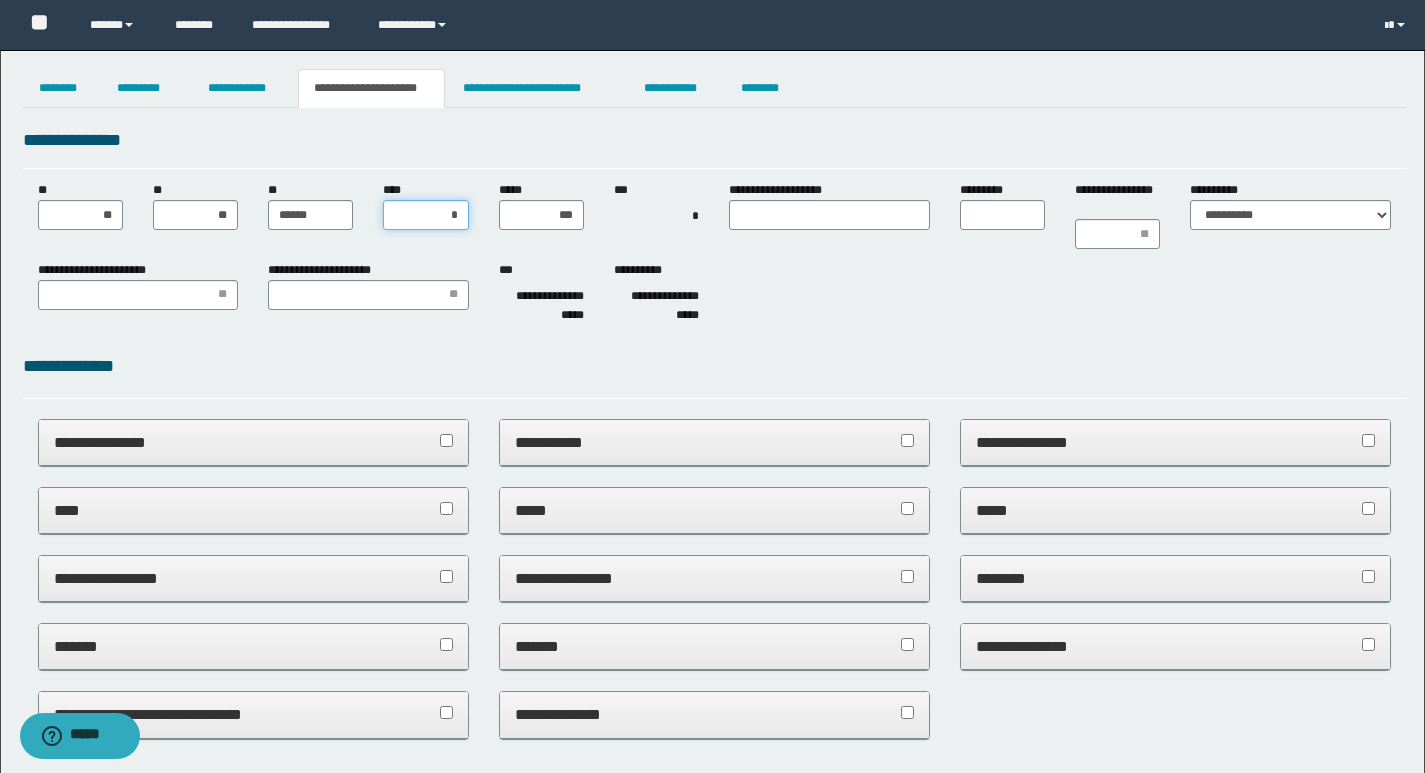 type on "**" 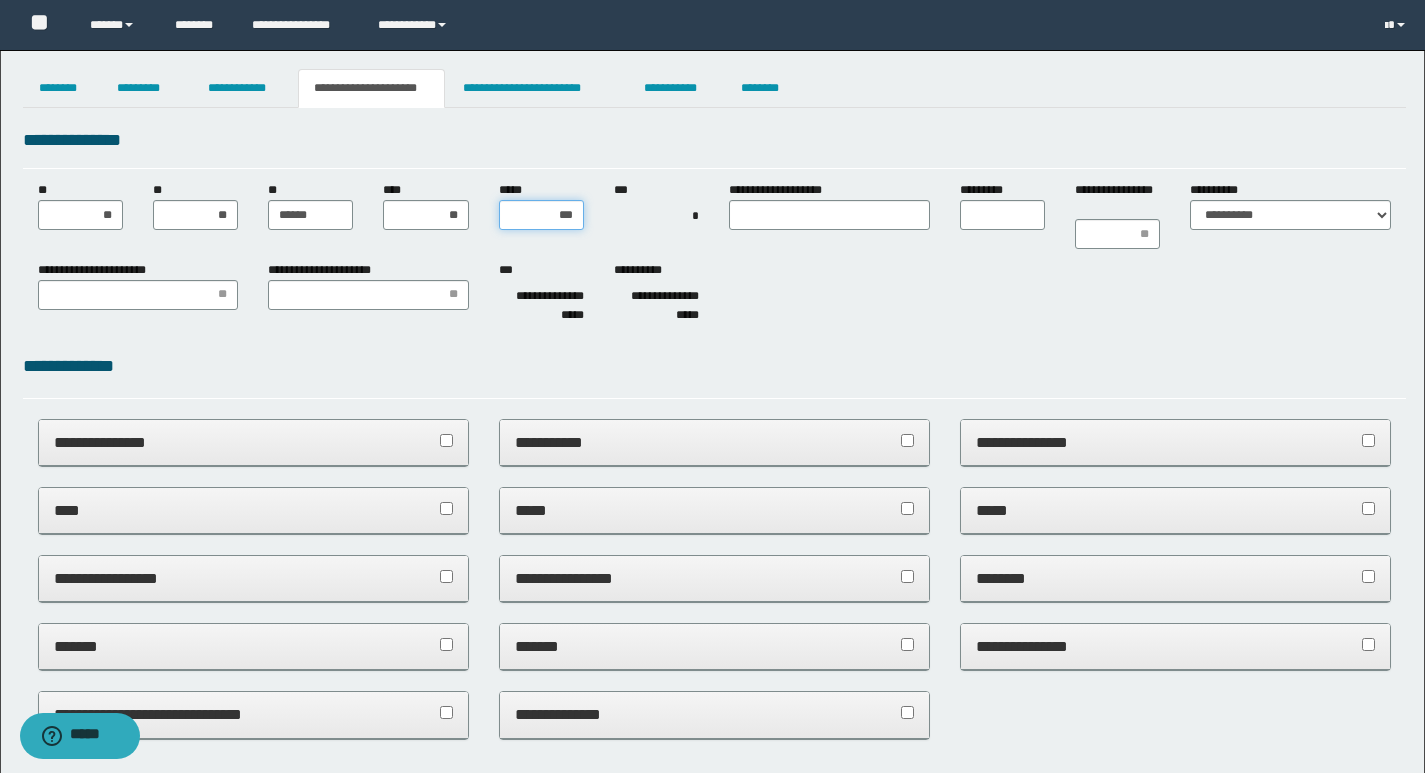 click on "***" at bounding box center (541, 215) 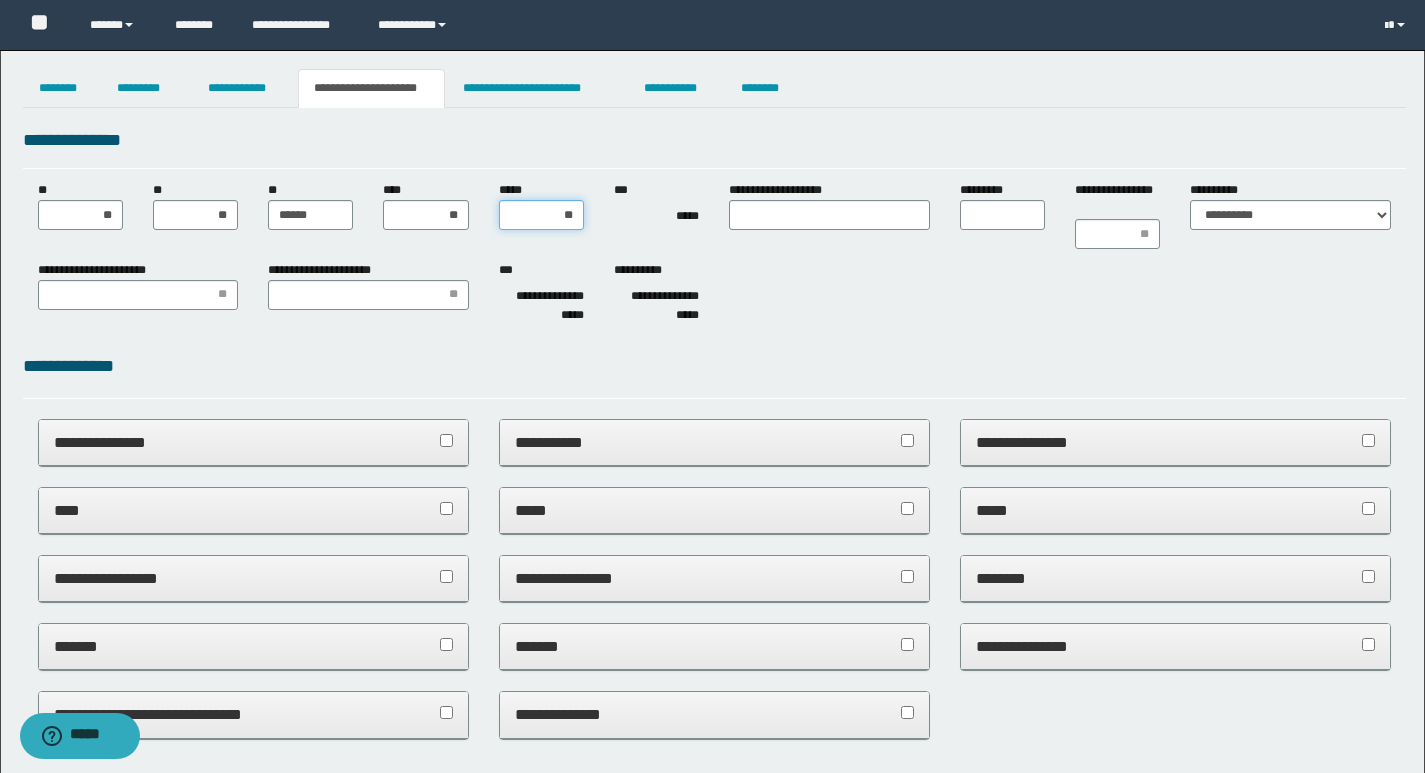 type on "***" 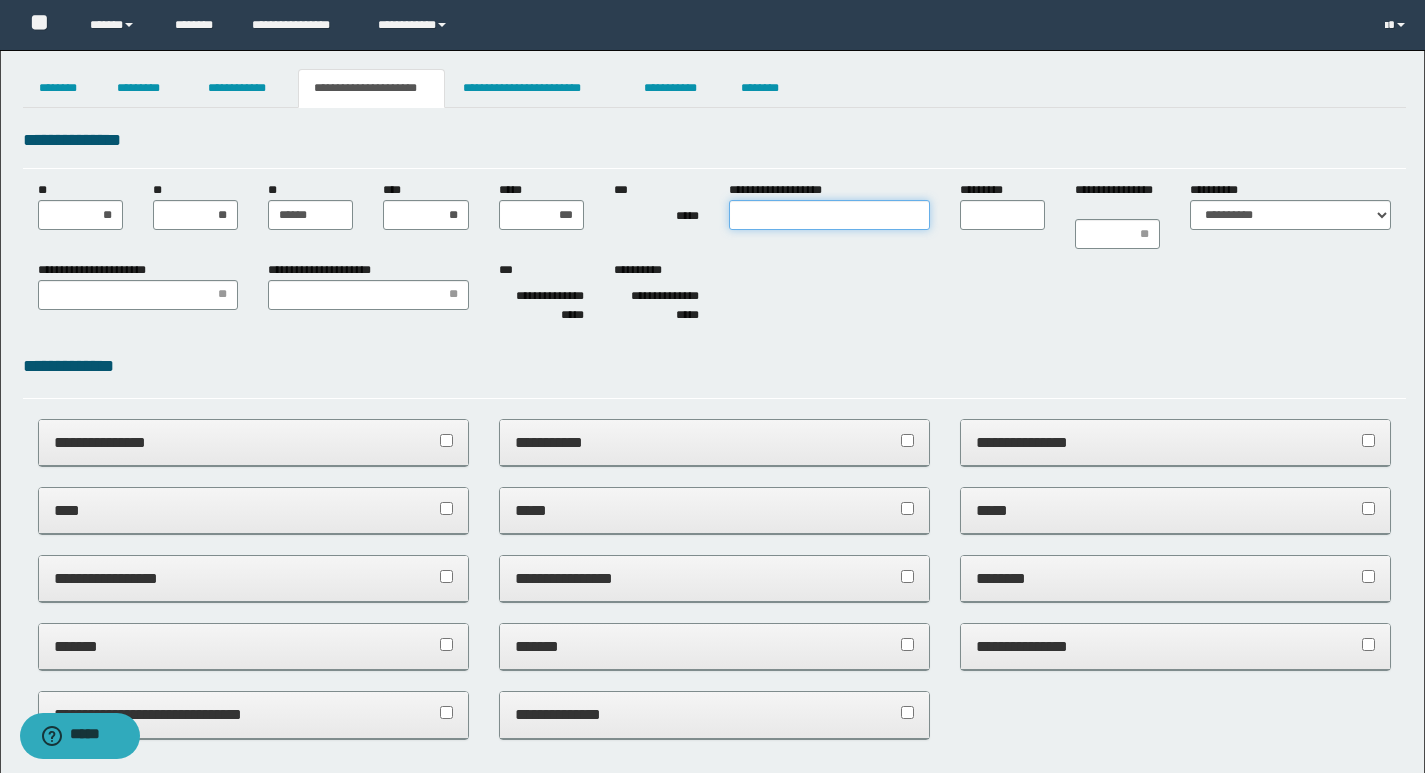 click on "**********" at bounding box center (829, 215) 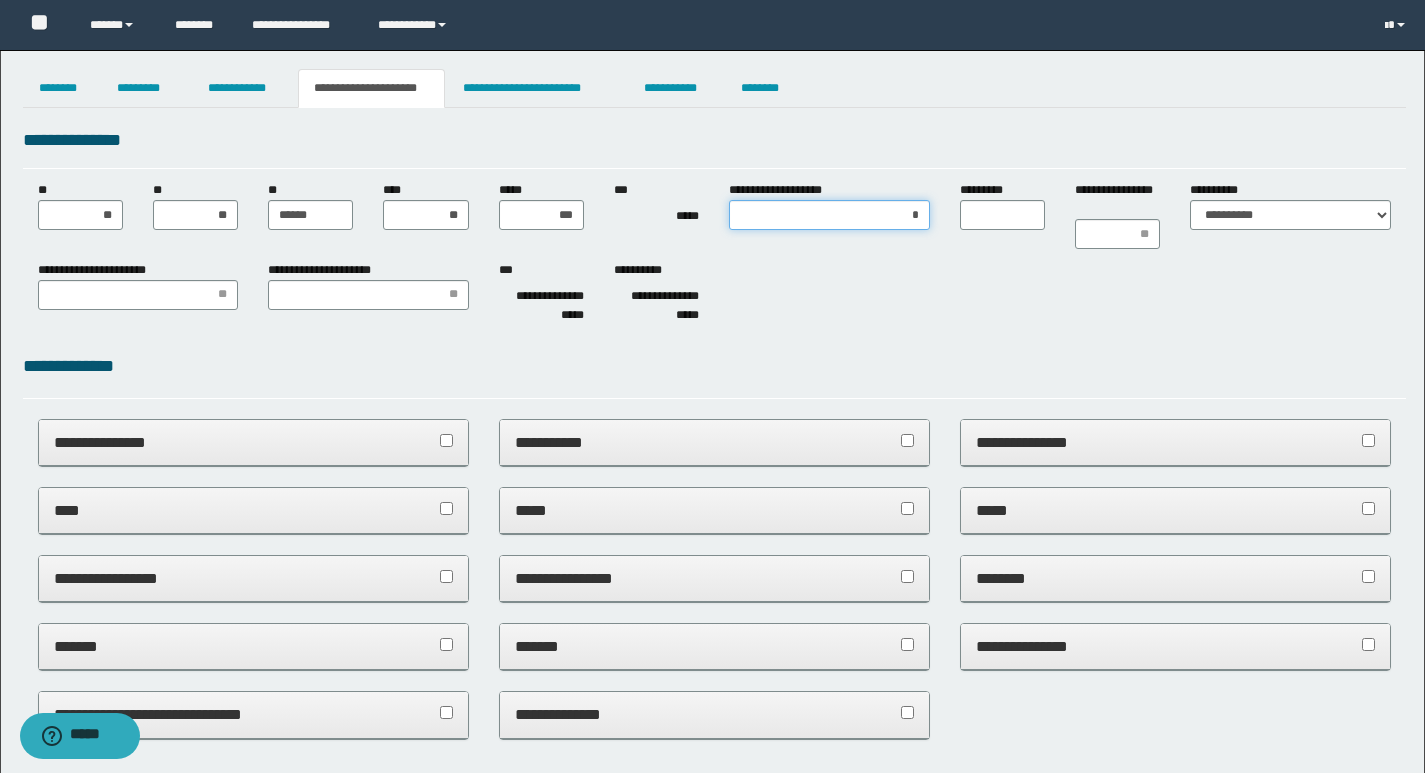 type on "**" 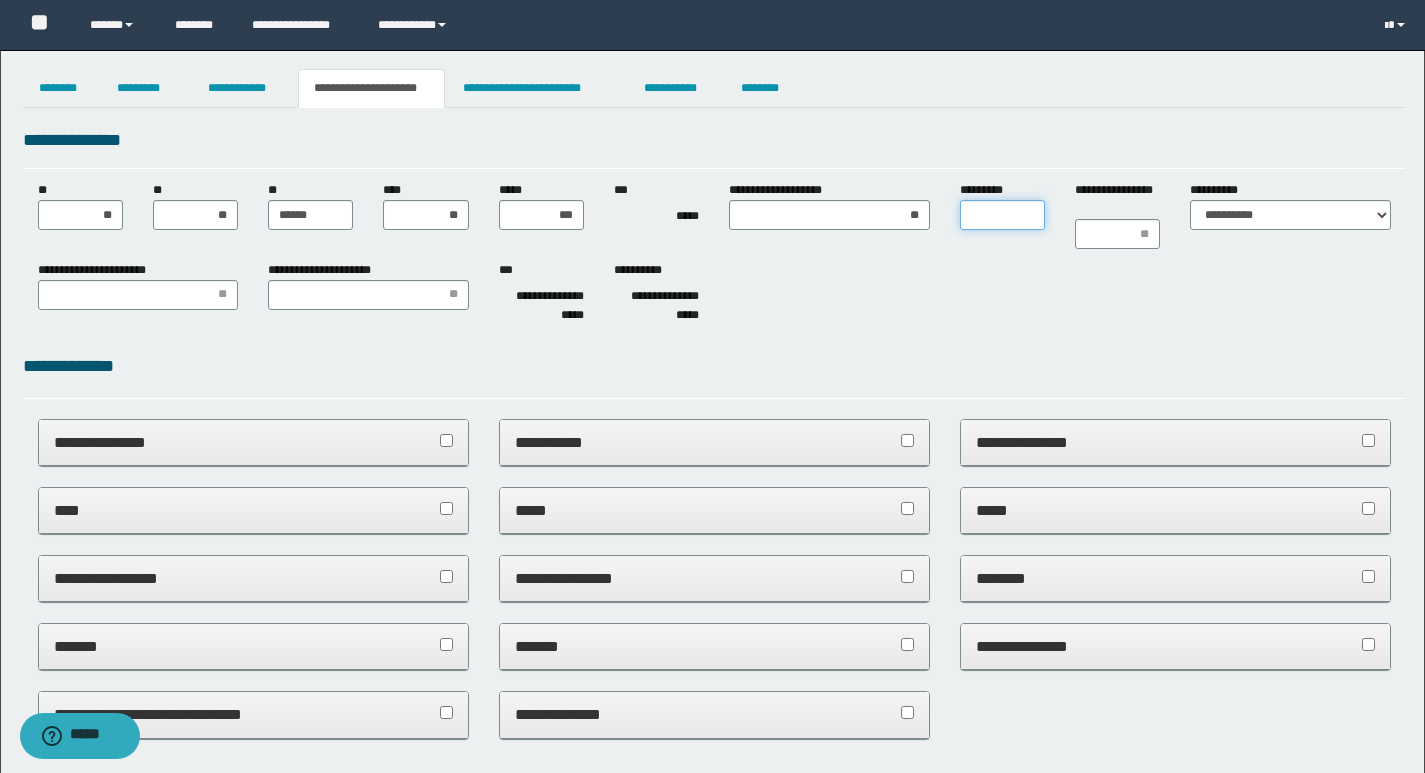 click on "*********" at bounding box center [1002, 215] 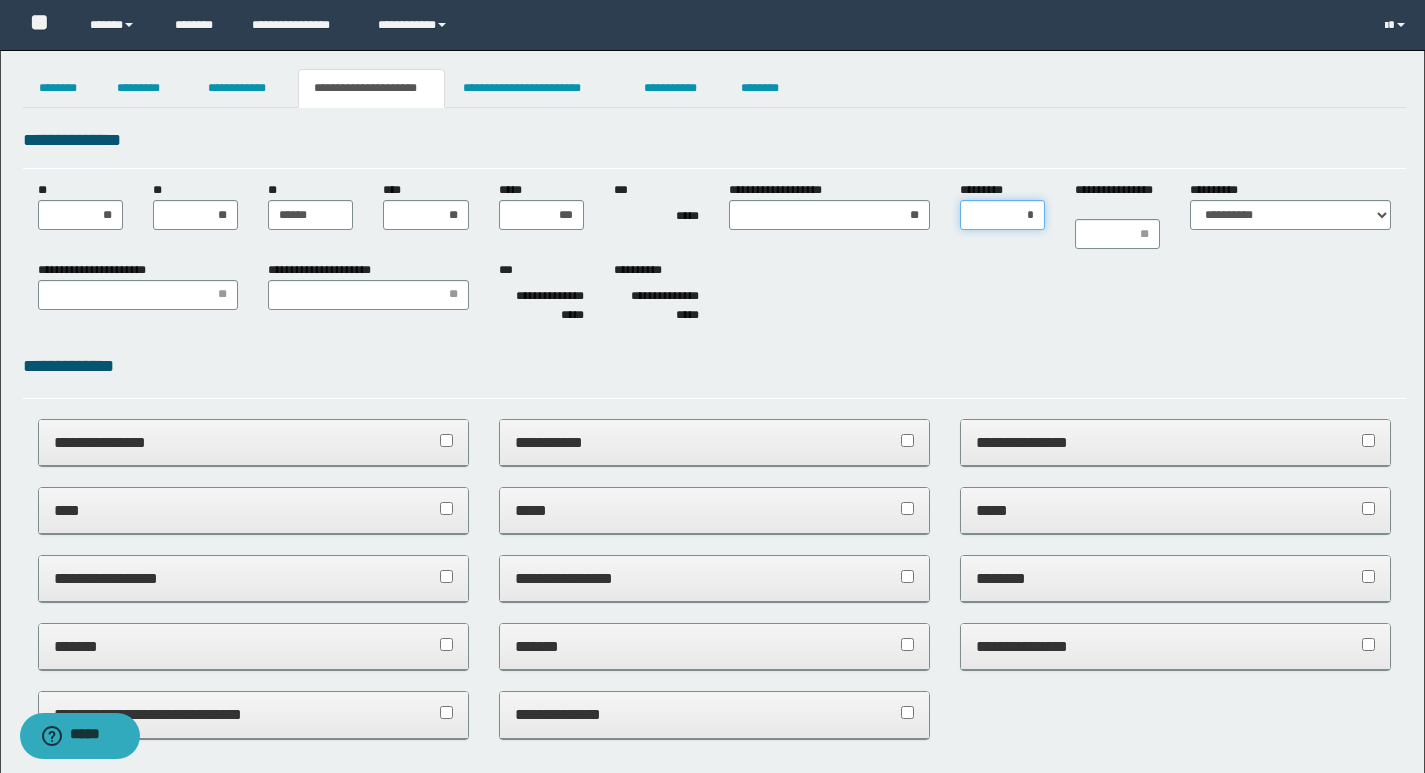 type on "**" 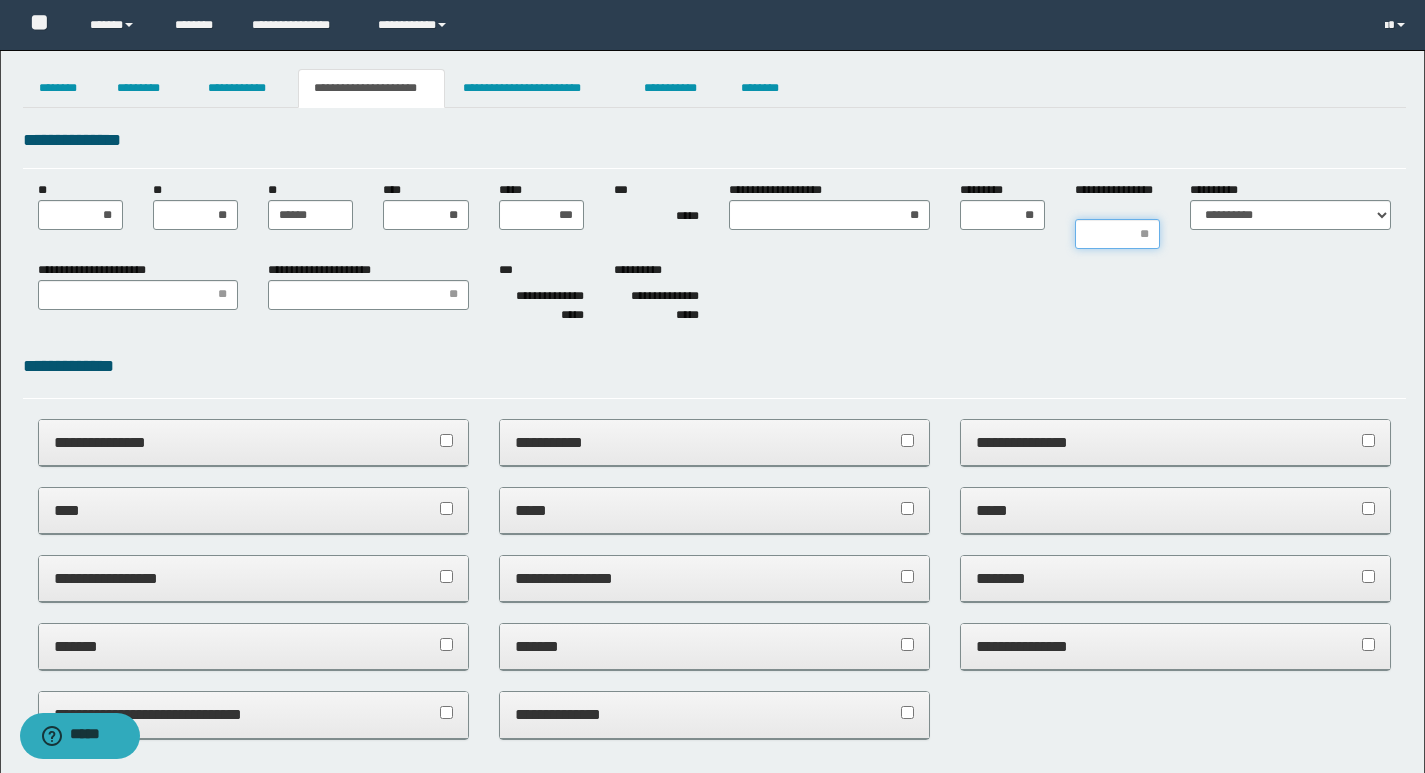 click on "**********" at bounding box center [1117, 234] 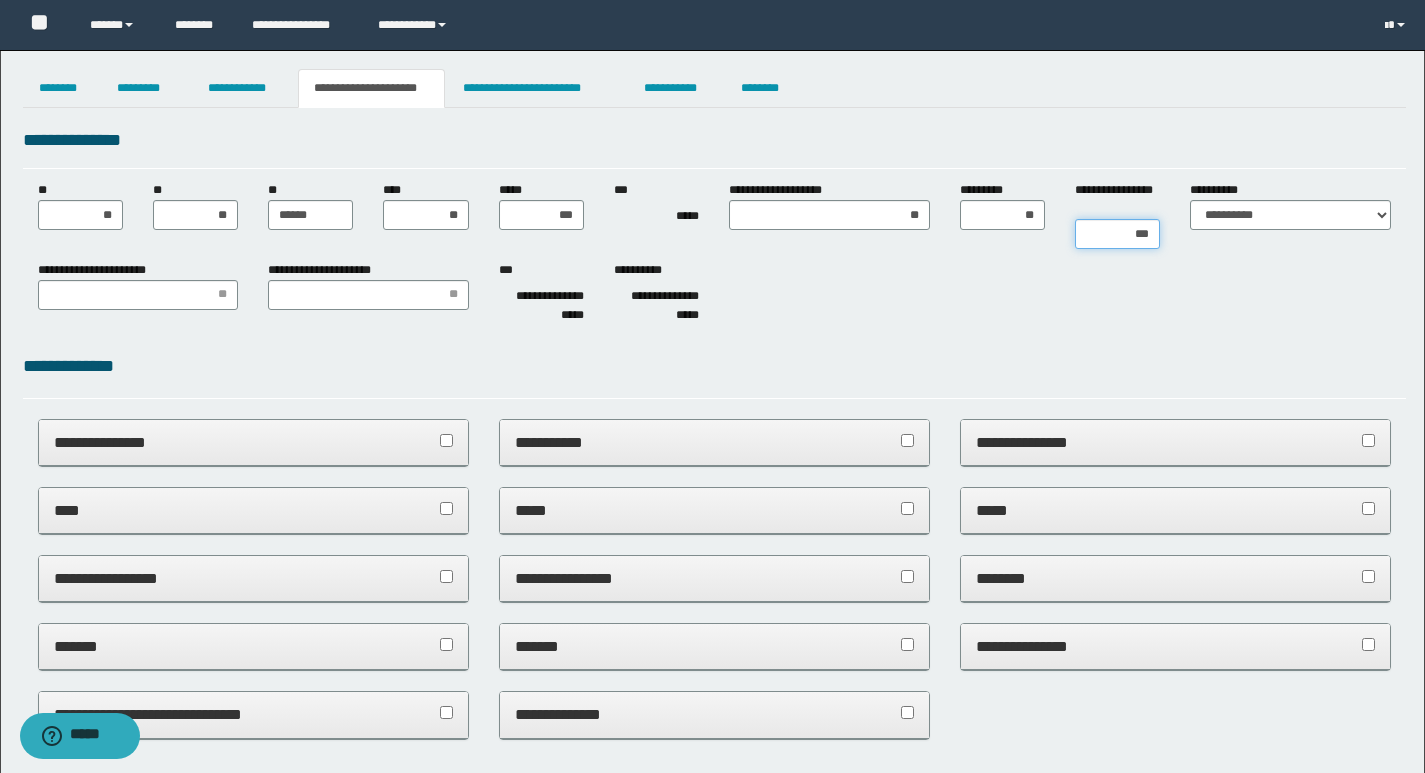 type on "****" 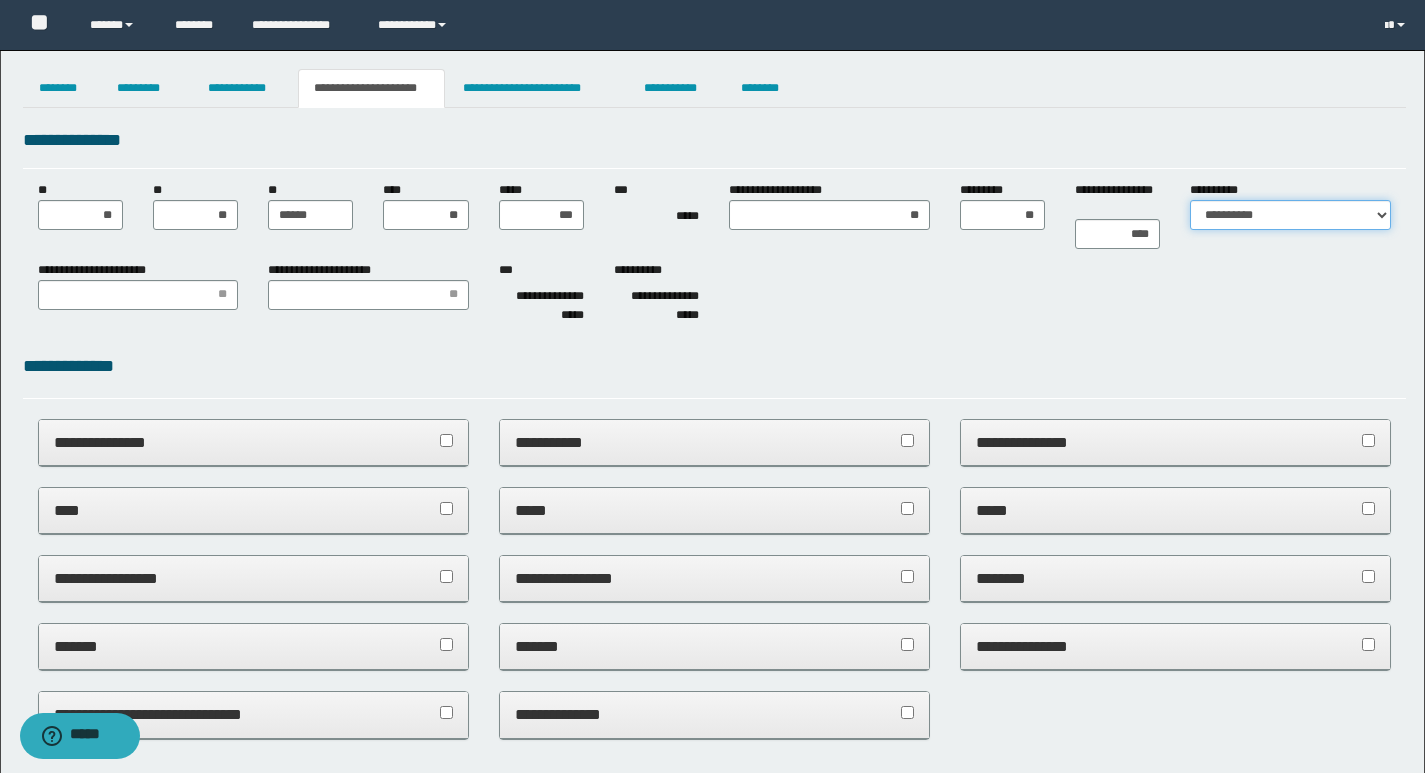 drag, startPoint x: 1240, startPoint y: 204, endPoint x: 1233, endPoint y: 220, distance: 17.464249 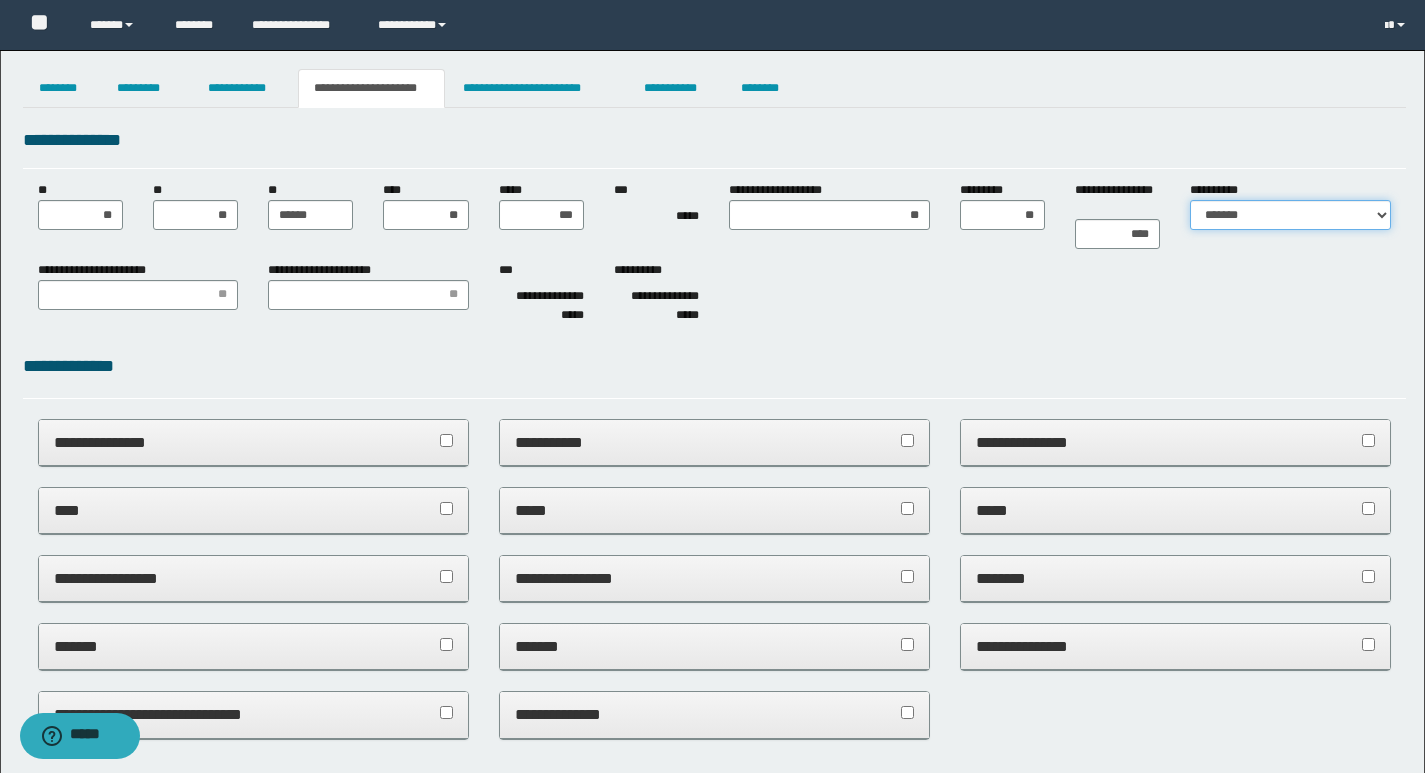 click on "**********" at bounding box center [1290, 215] 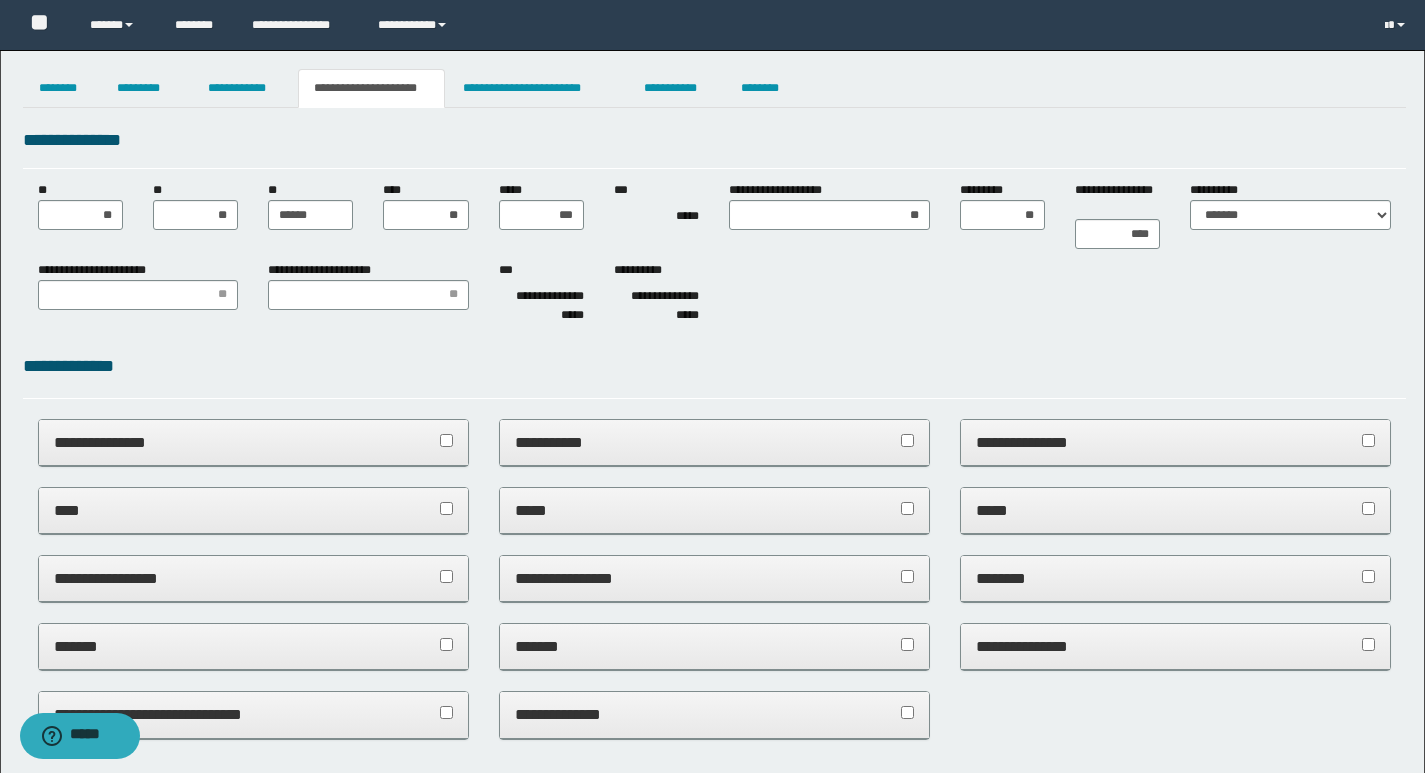 click on "**********" at bounding box center (714, 296) 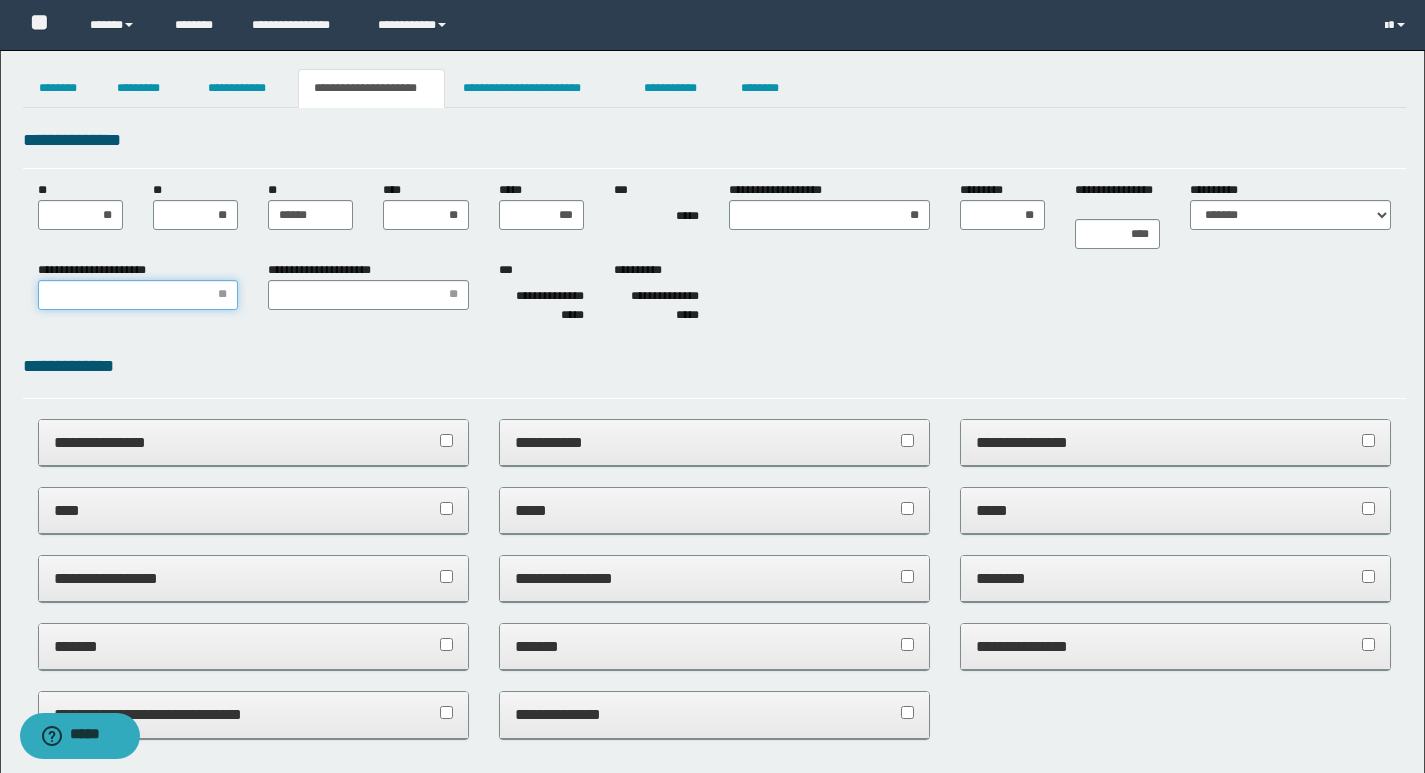 click on "**********" at bounding box center (138, 295) 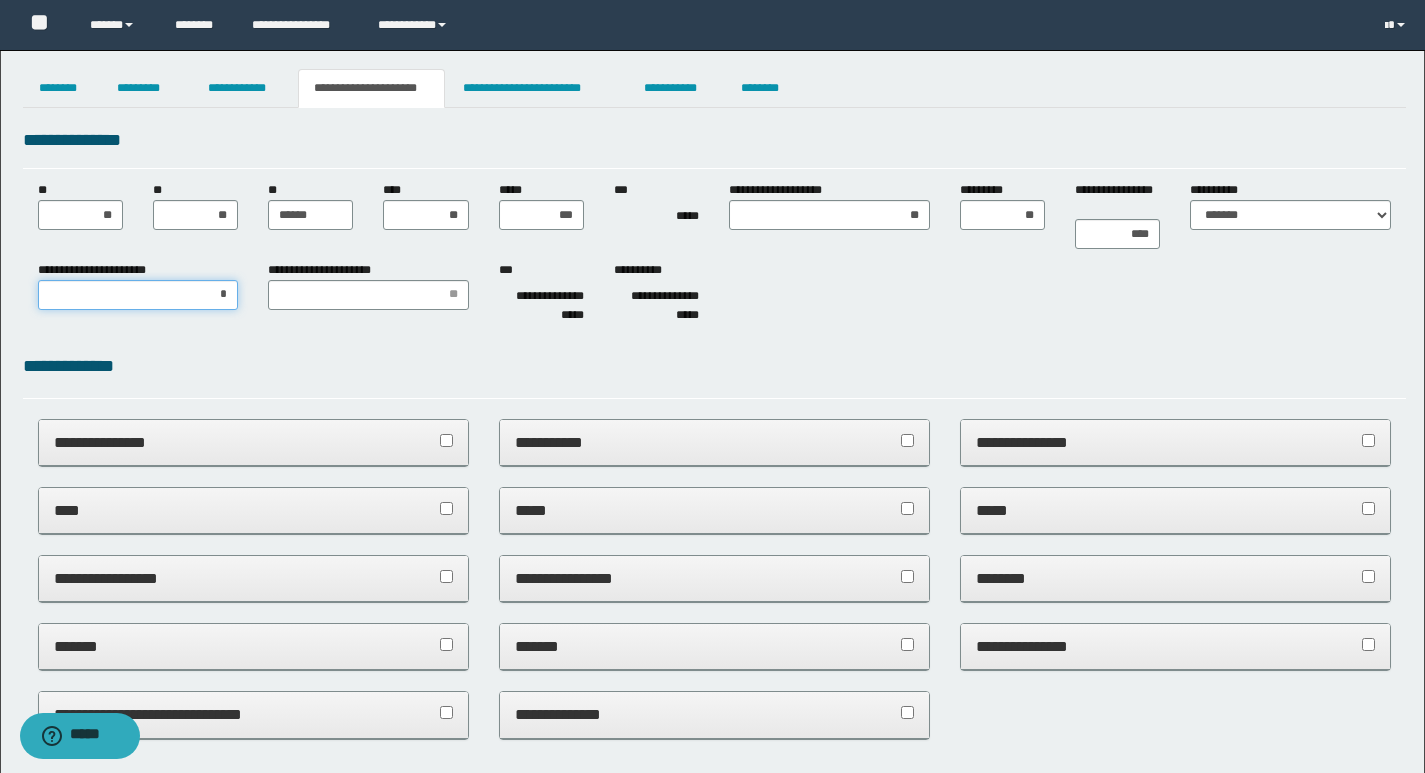 type on "**" 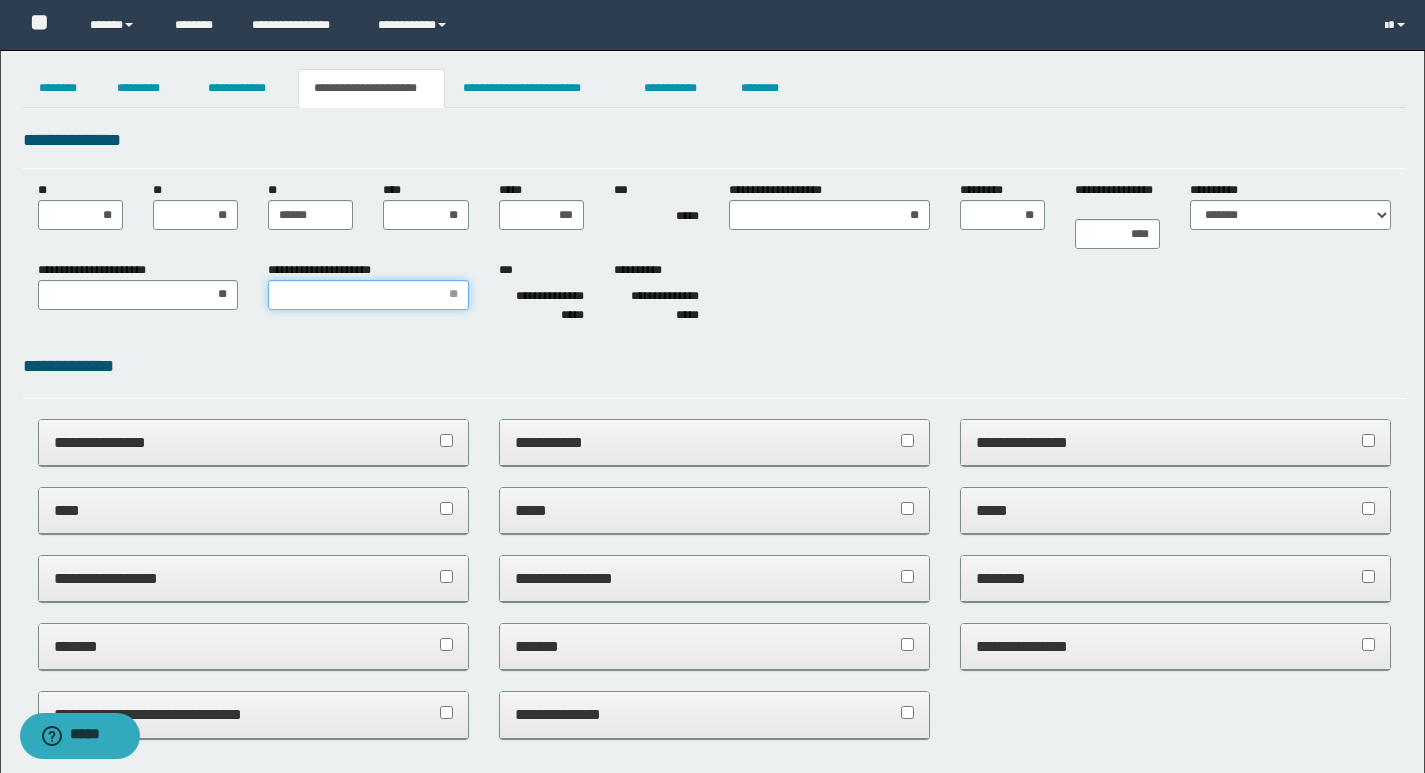 click on "**********" at bounding box center [368, 295] 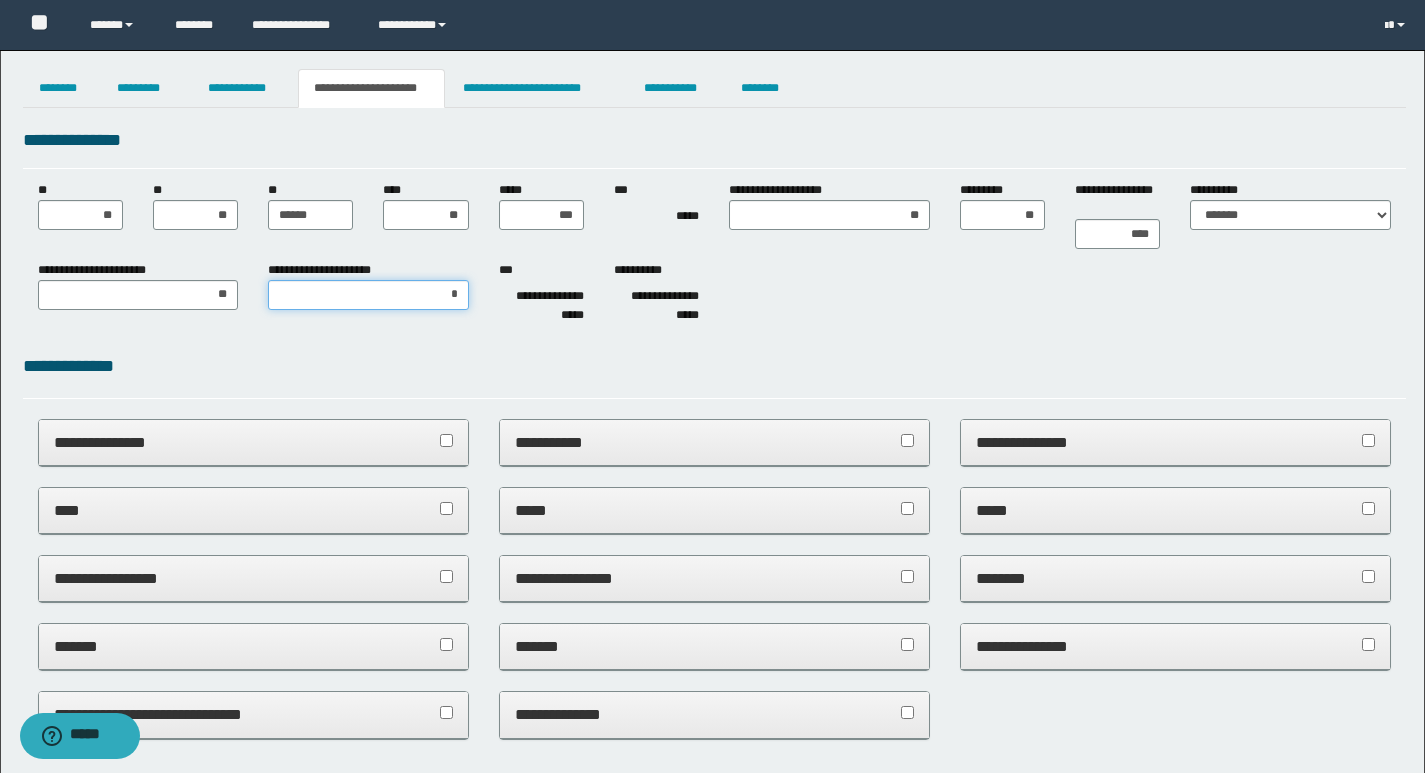 type on "**" 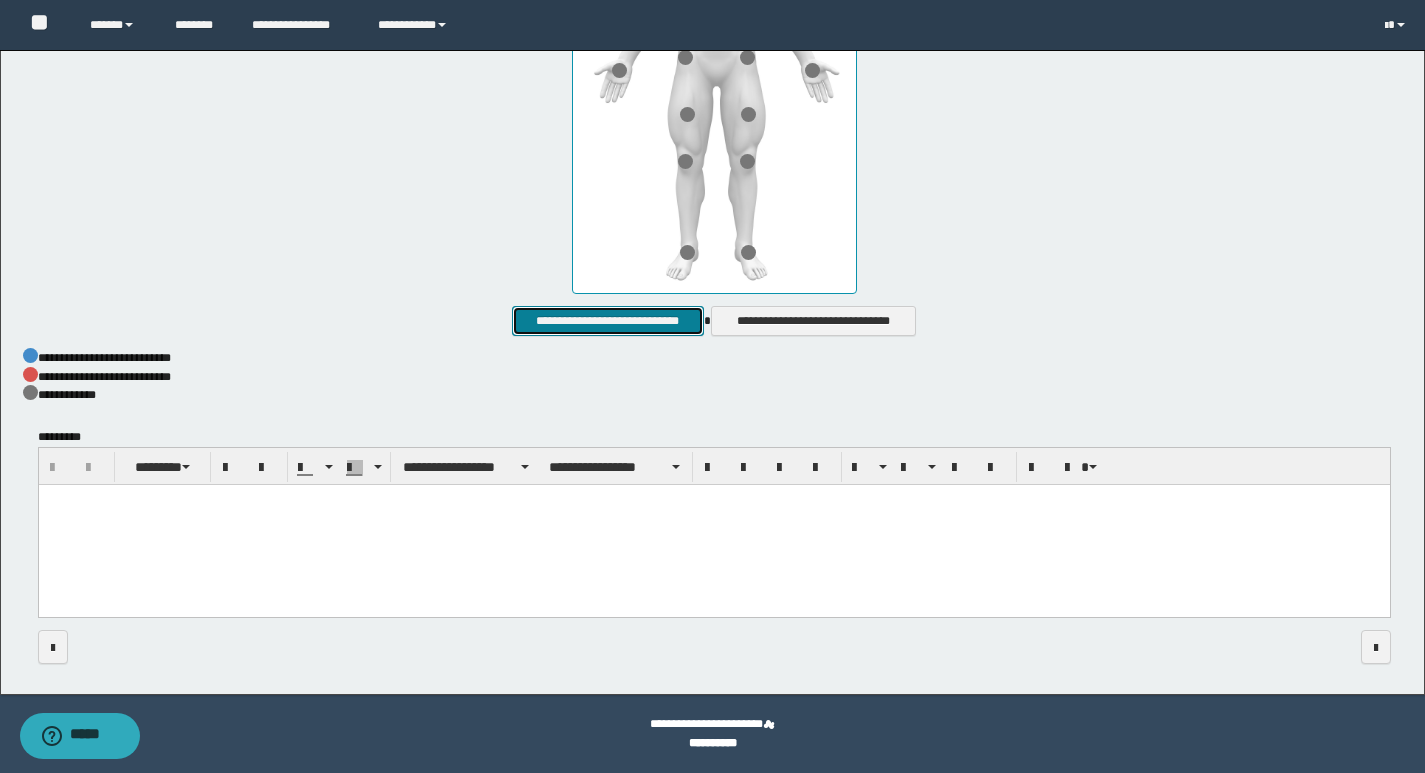 scroll, scrollTop: 986, scrollLeft: 0, axis: vertical 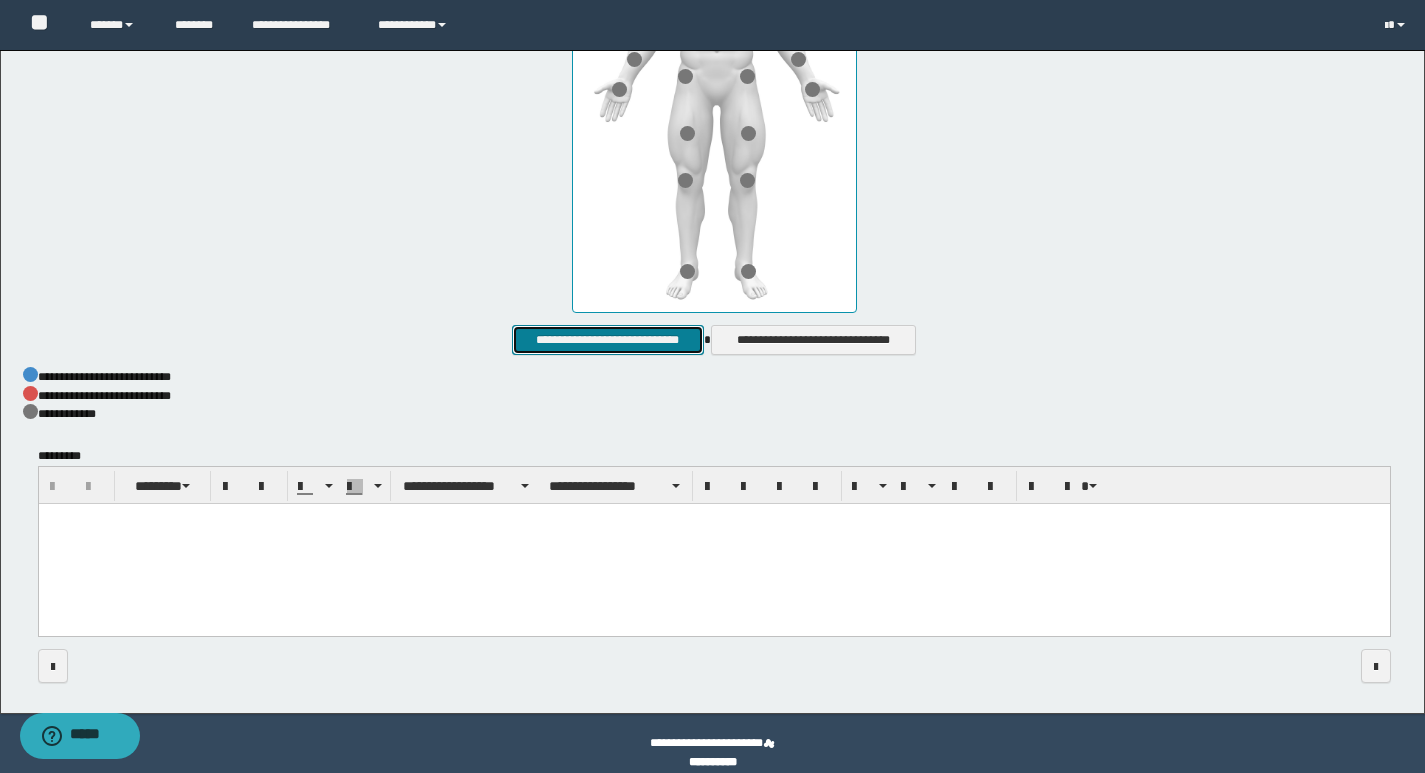 click on "**********" at bounding box center (607, 340) 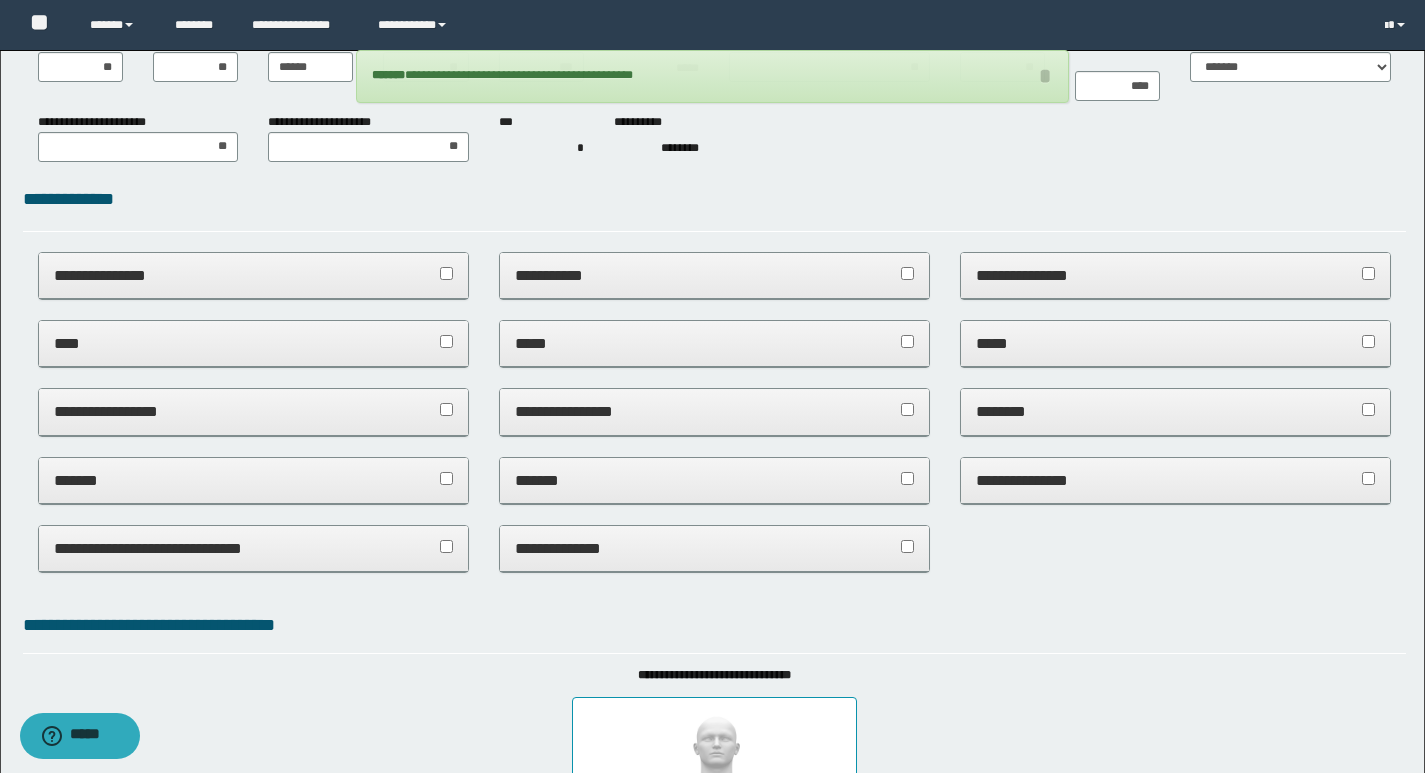scroll, scrollTop: 0, scrollLeft: 0, axis: both 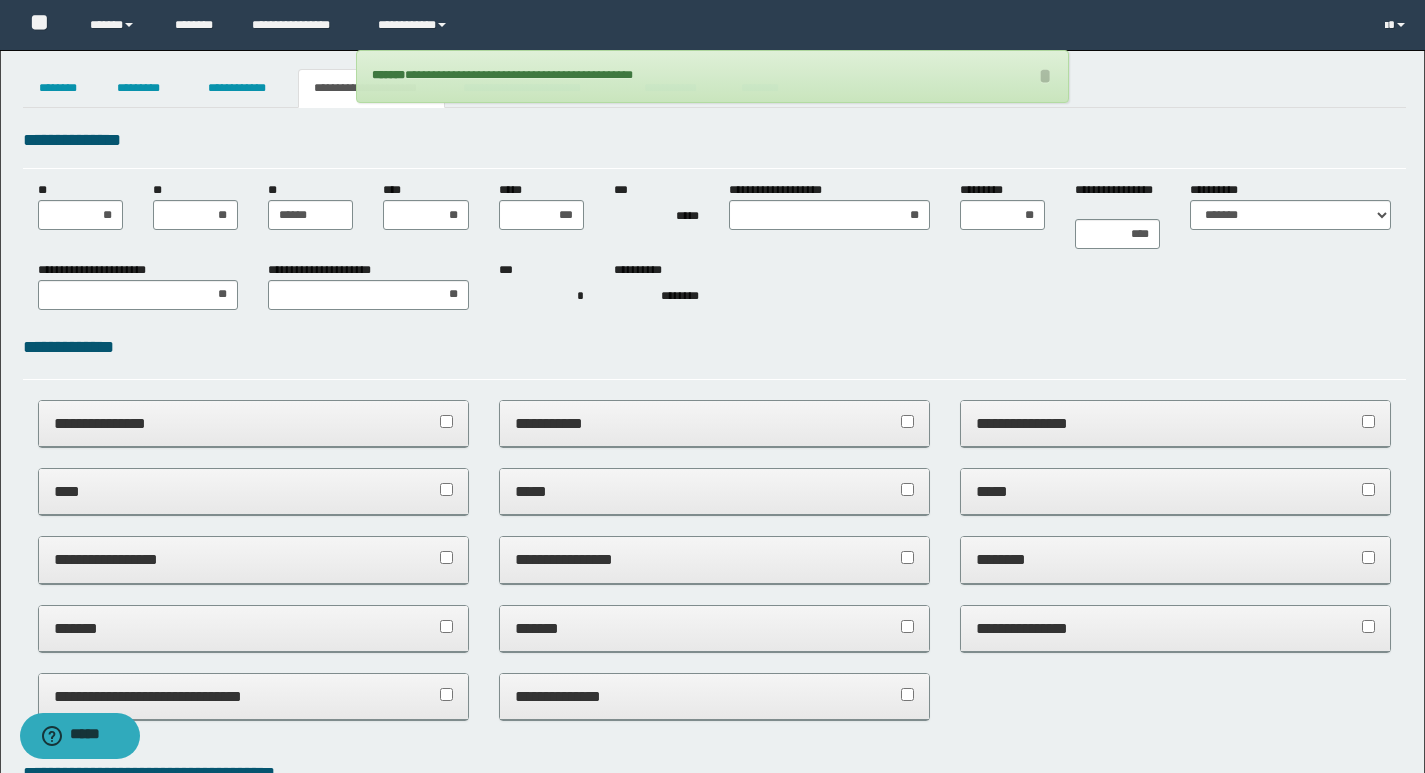 click on "**********" at bounding box center (714, 140) 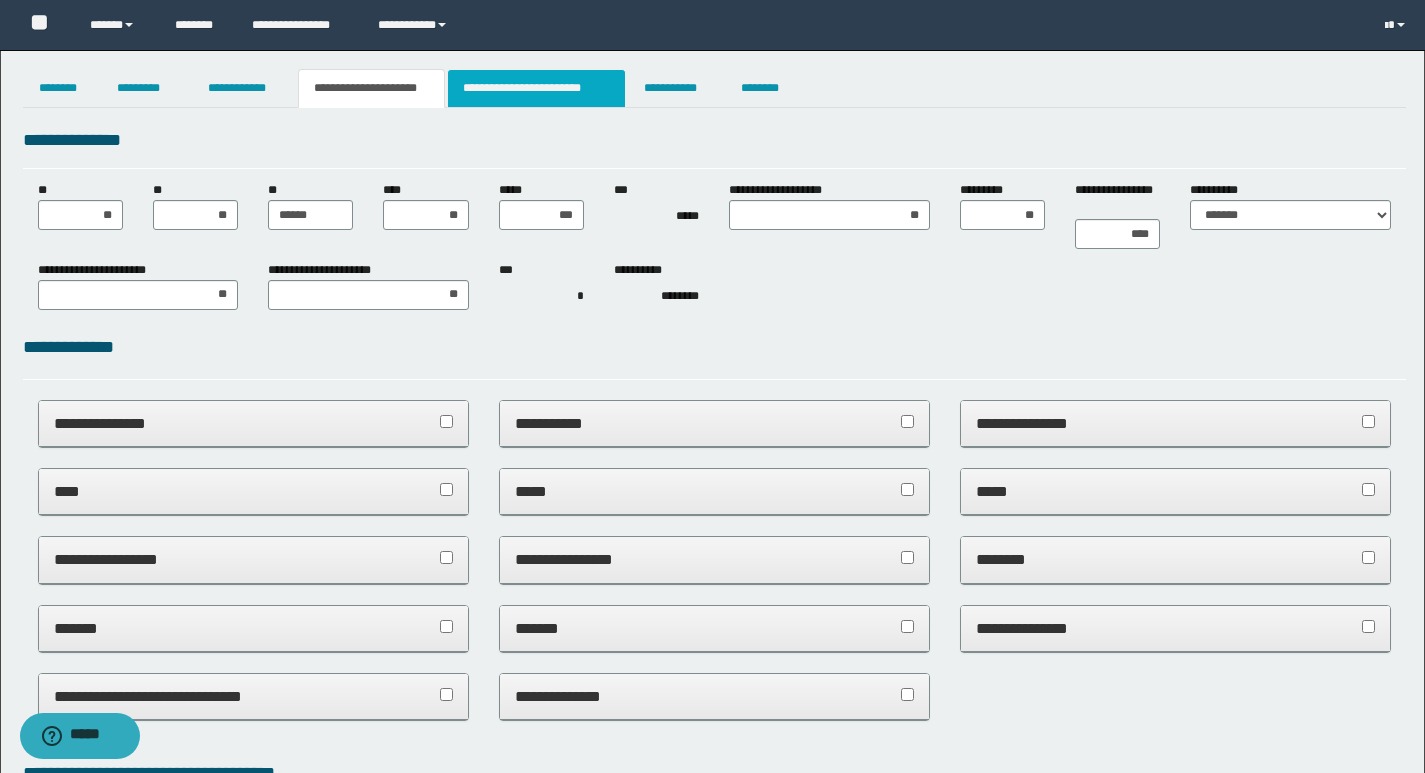 click on "**********" at bounding box center (537, 88) 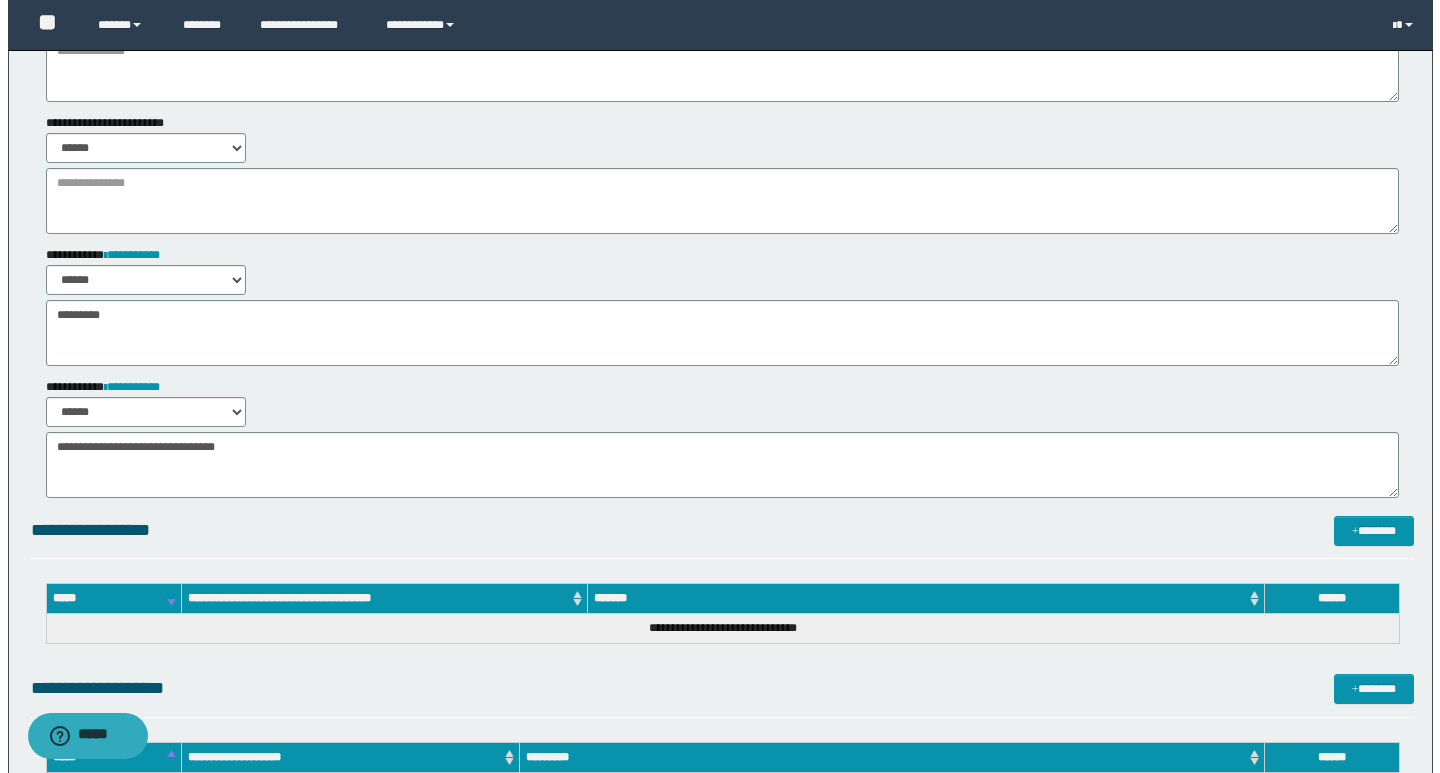 scroll, scrollTop: 0, scrollLeft: 0, axis: both 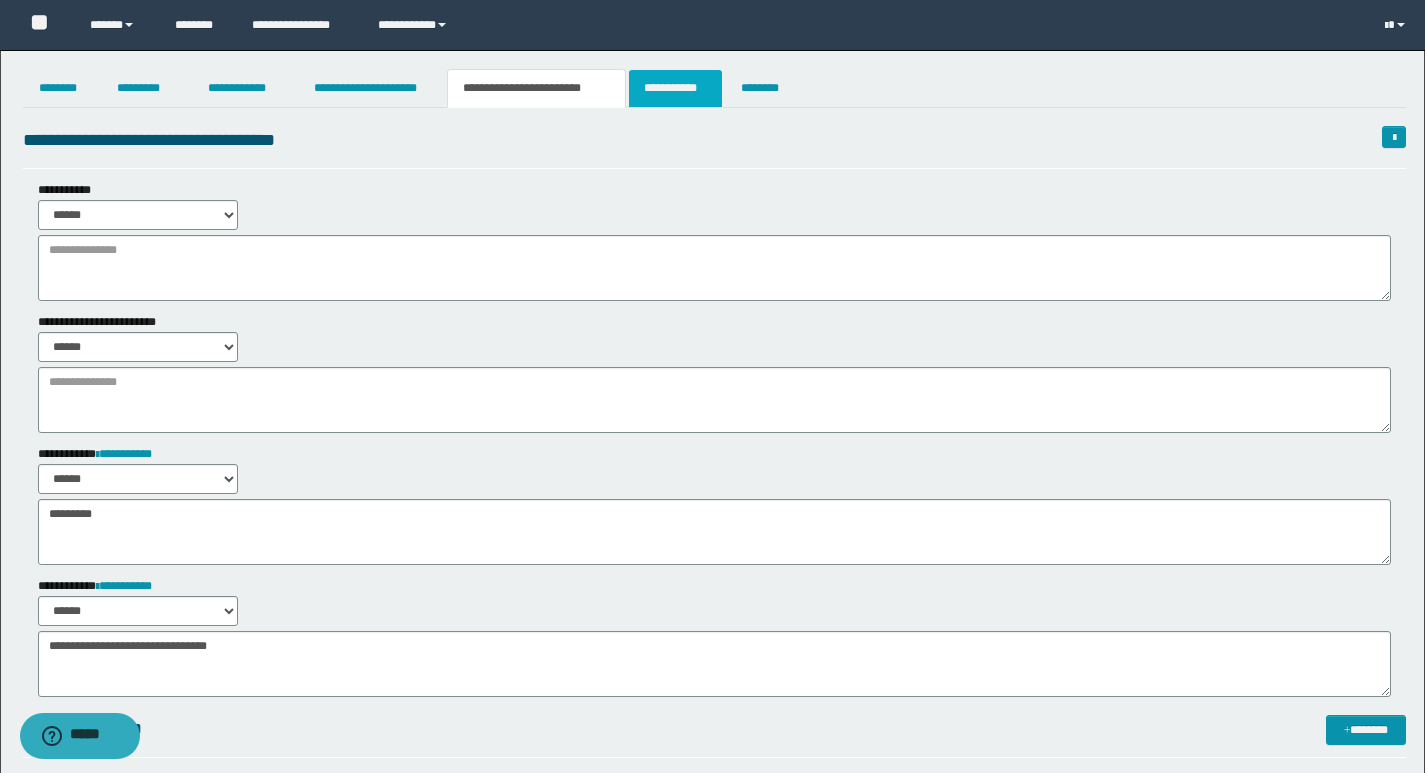 click on "**********" at bounding box center [675, 88] 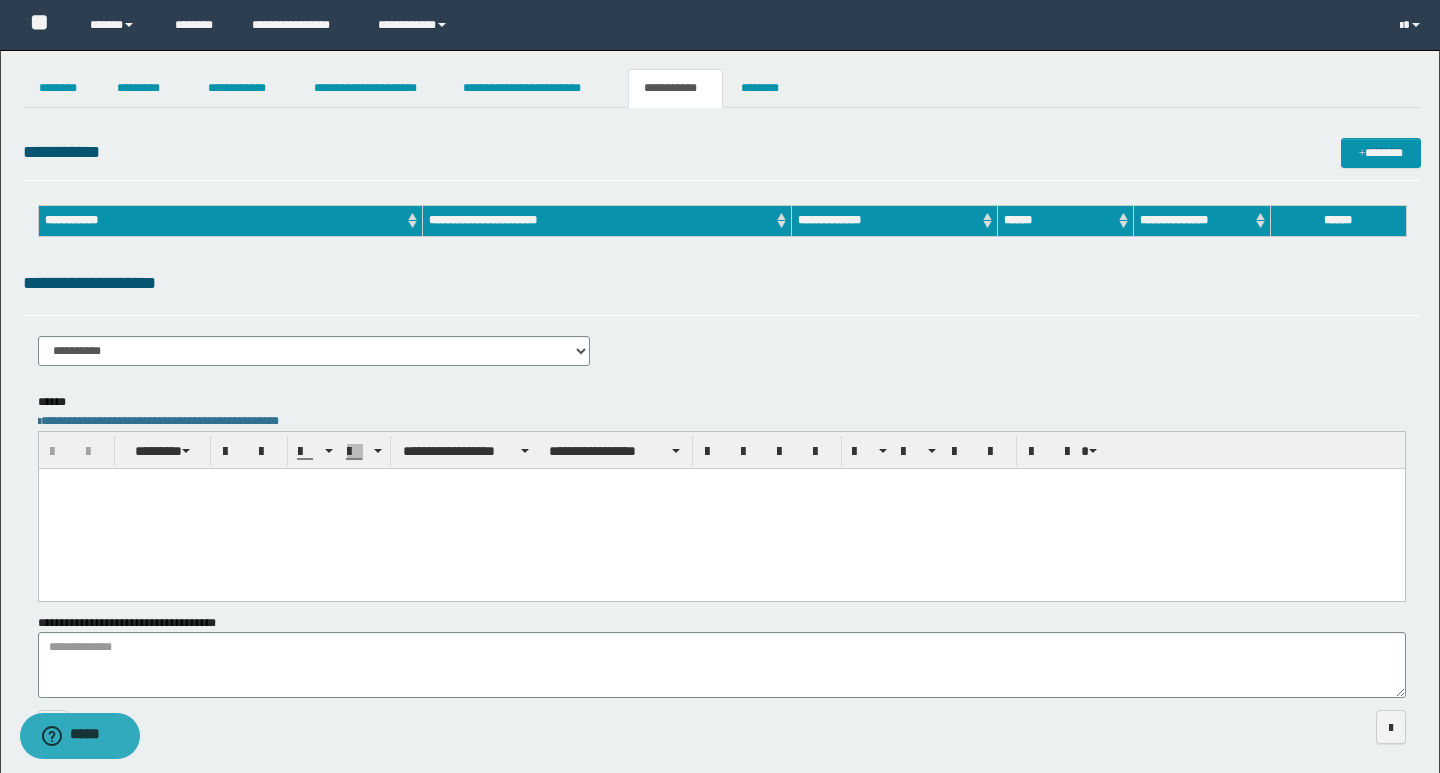scroll, scrollTop: 0, scrollLeft: 0, axis: both 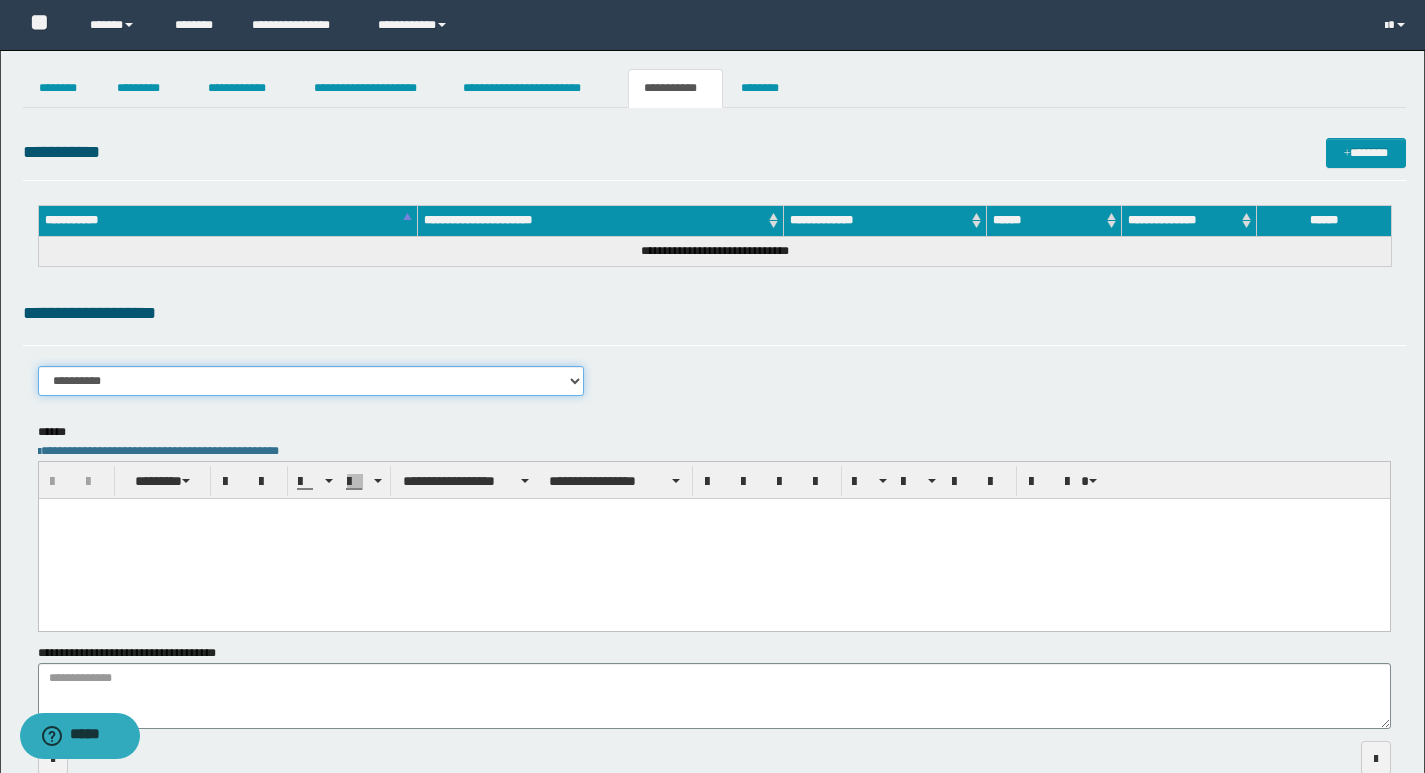 click on "**********" at bounding box center (311, 381) 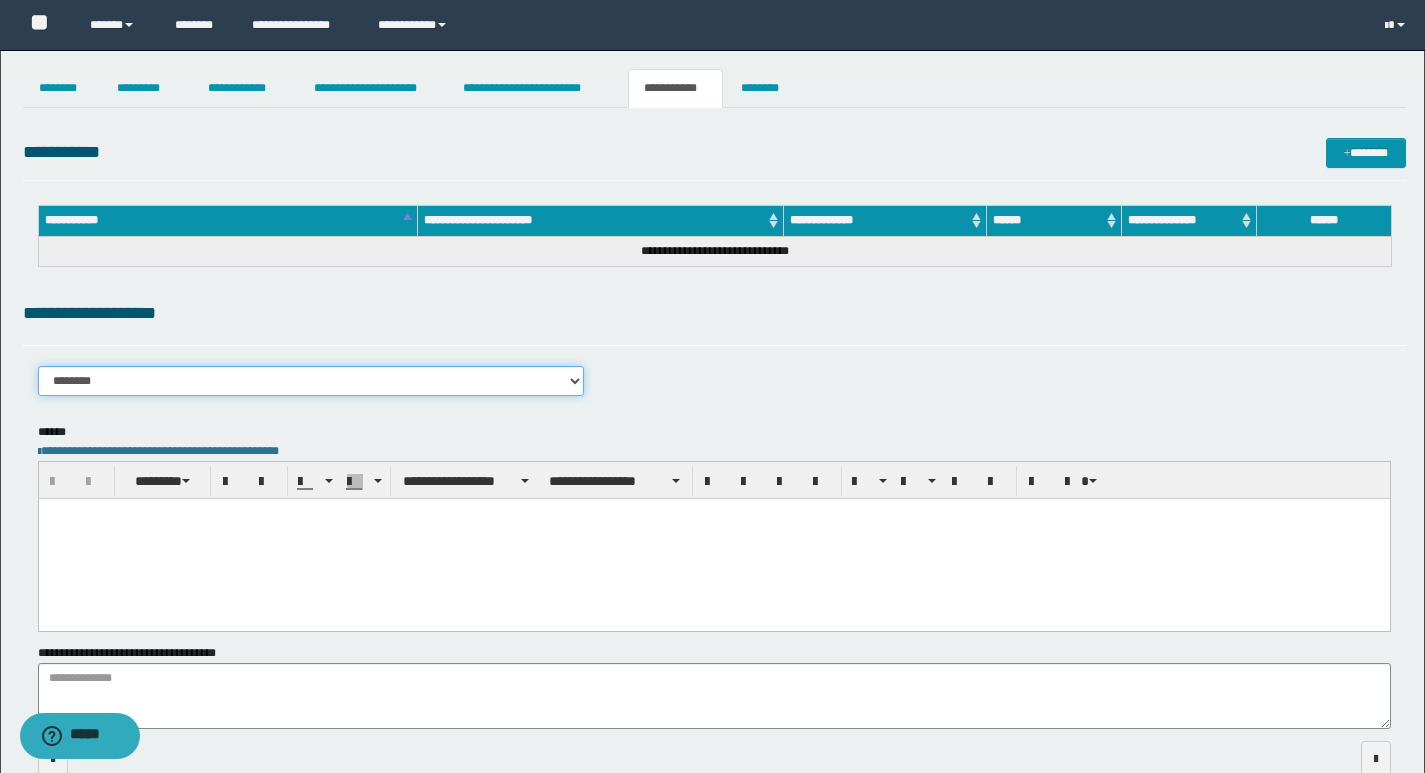 click on "**********" at bounding box center [311, 381] 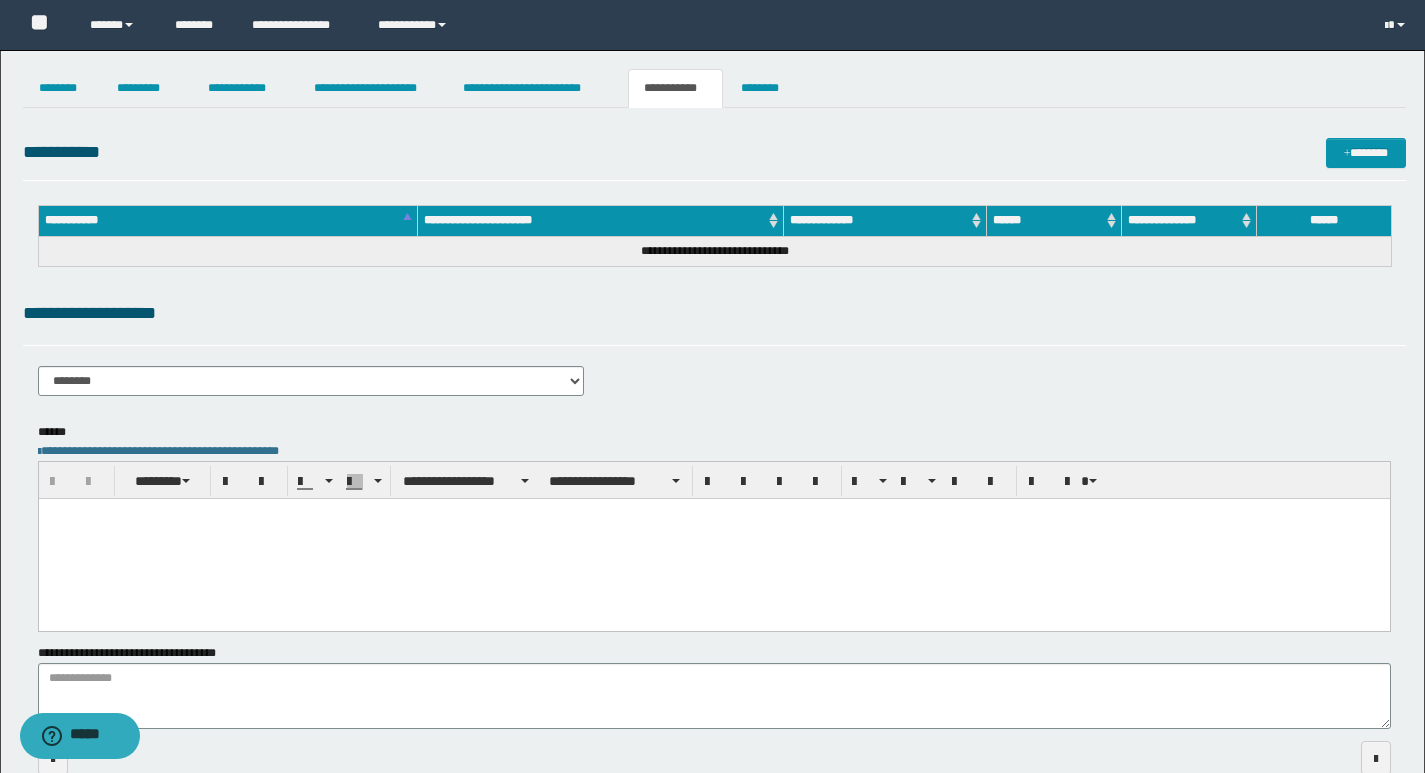 click on "**********" at bounding box center (714, 388) 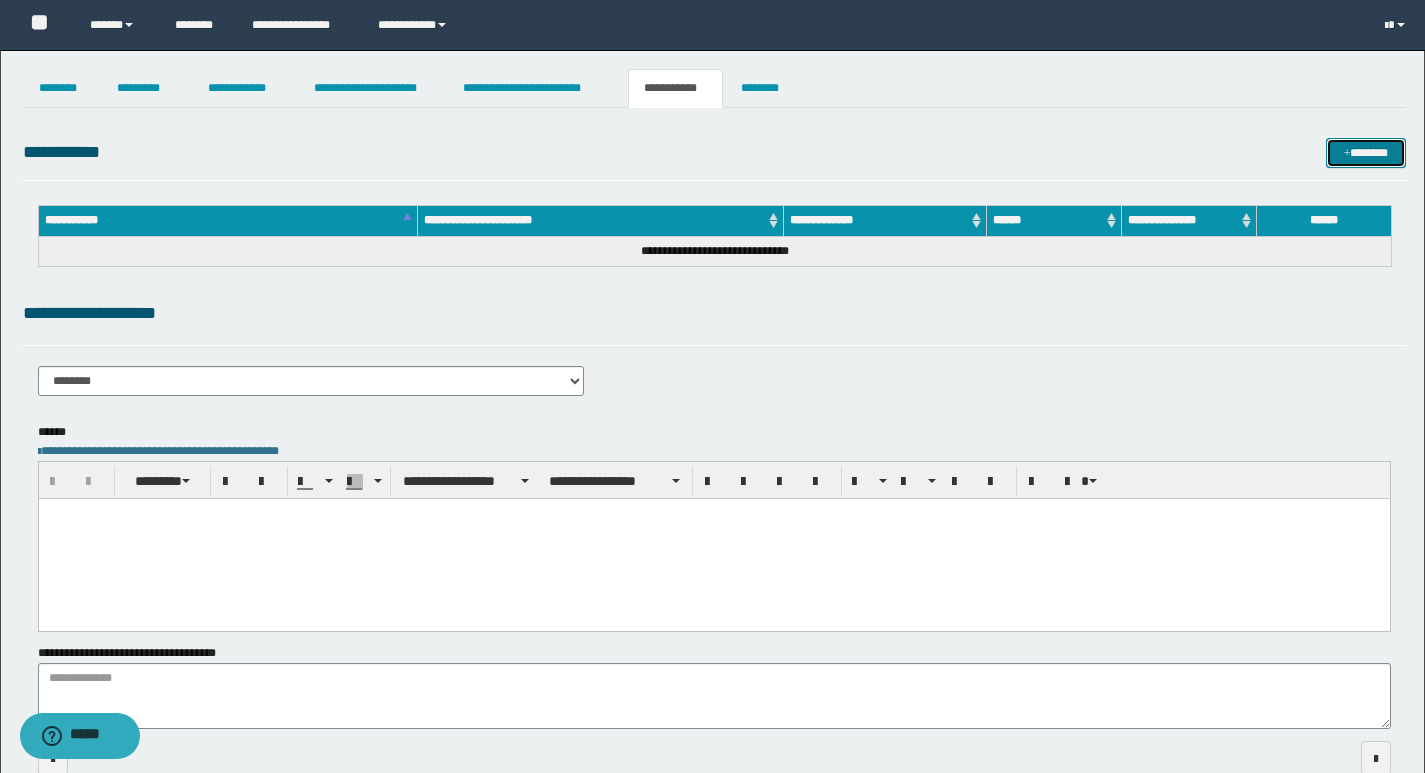 click on "*******" at bounding box center [1366, 153] 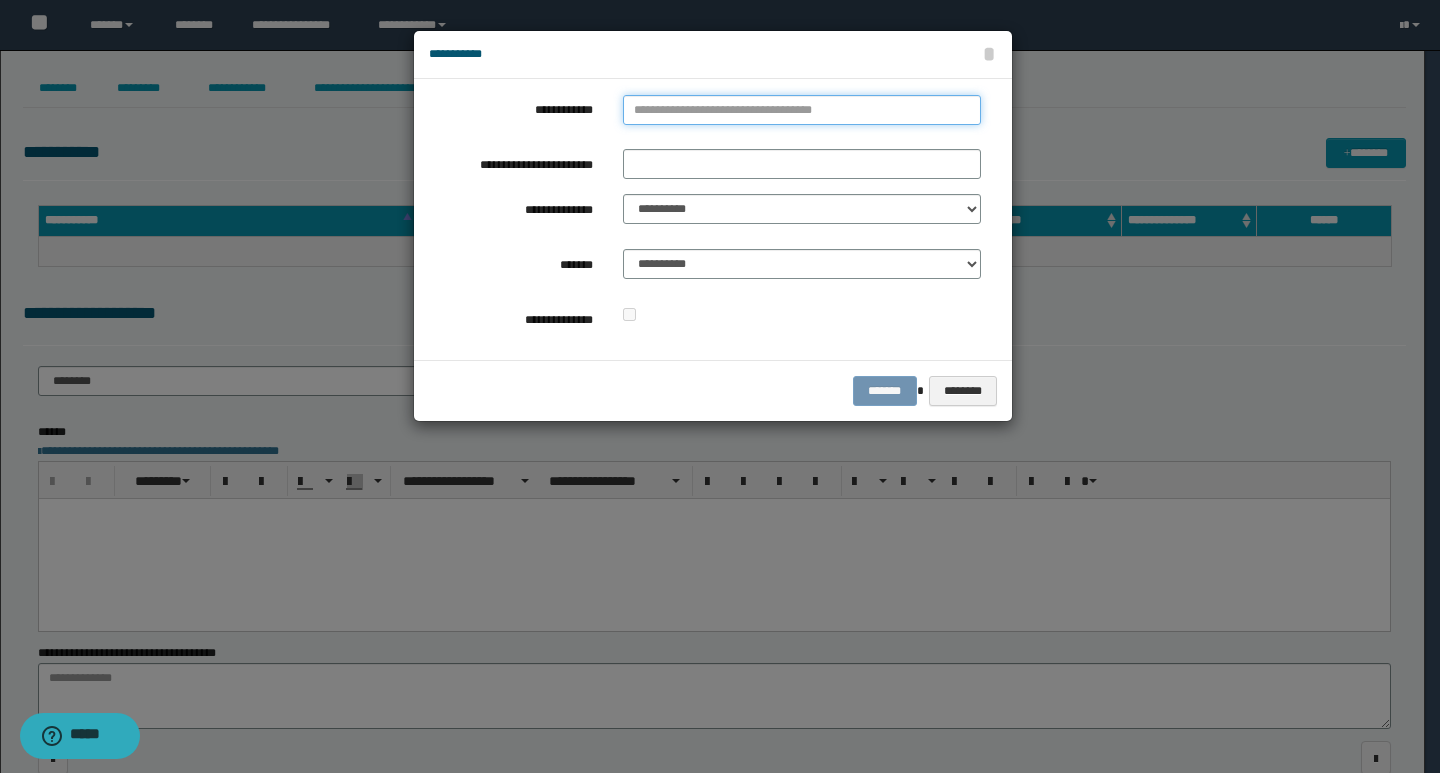 click on "**********" at bounding box center (802, 110) 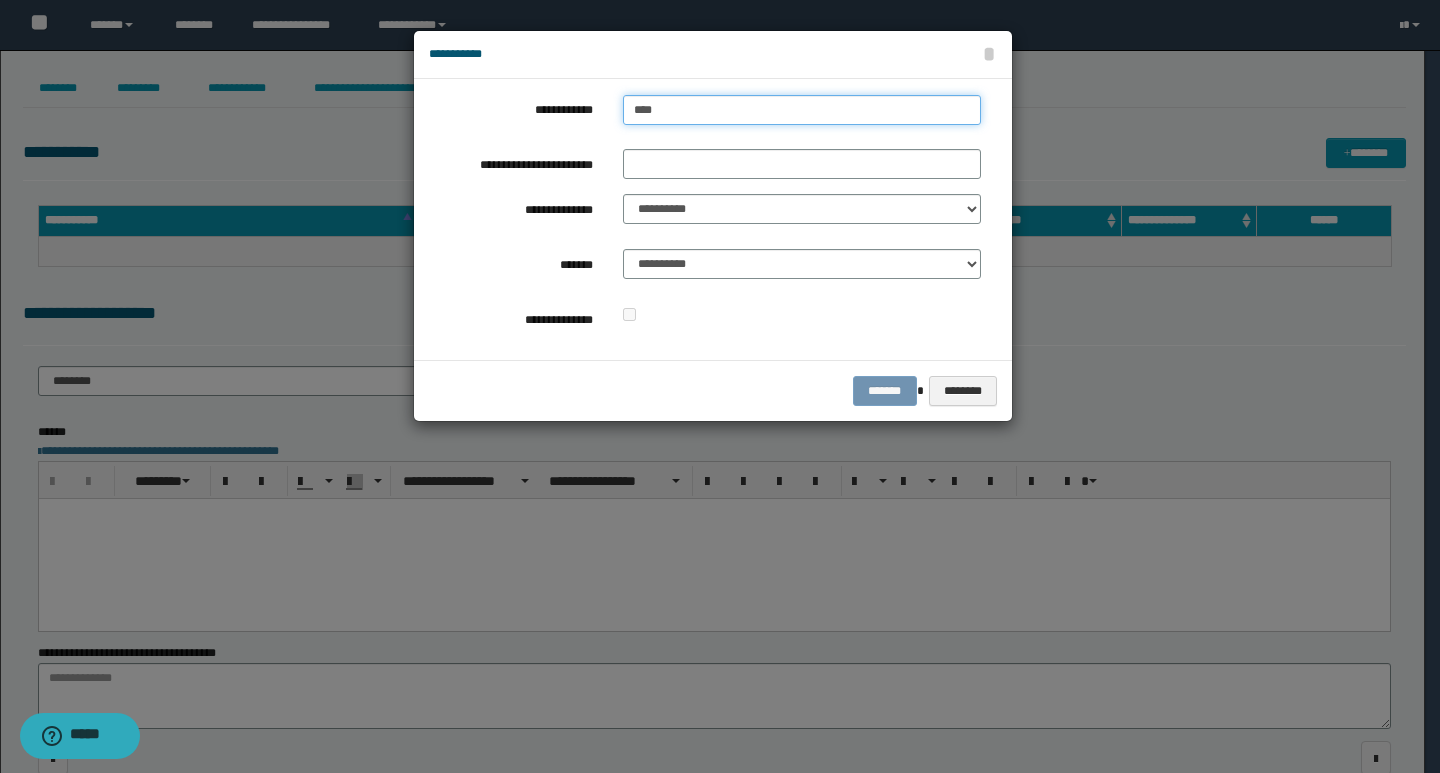 type on "****" 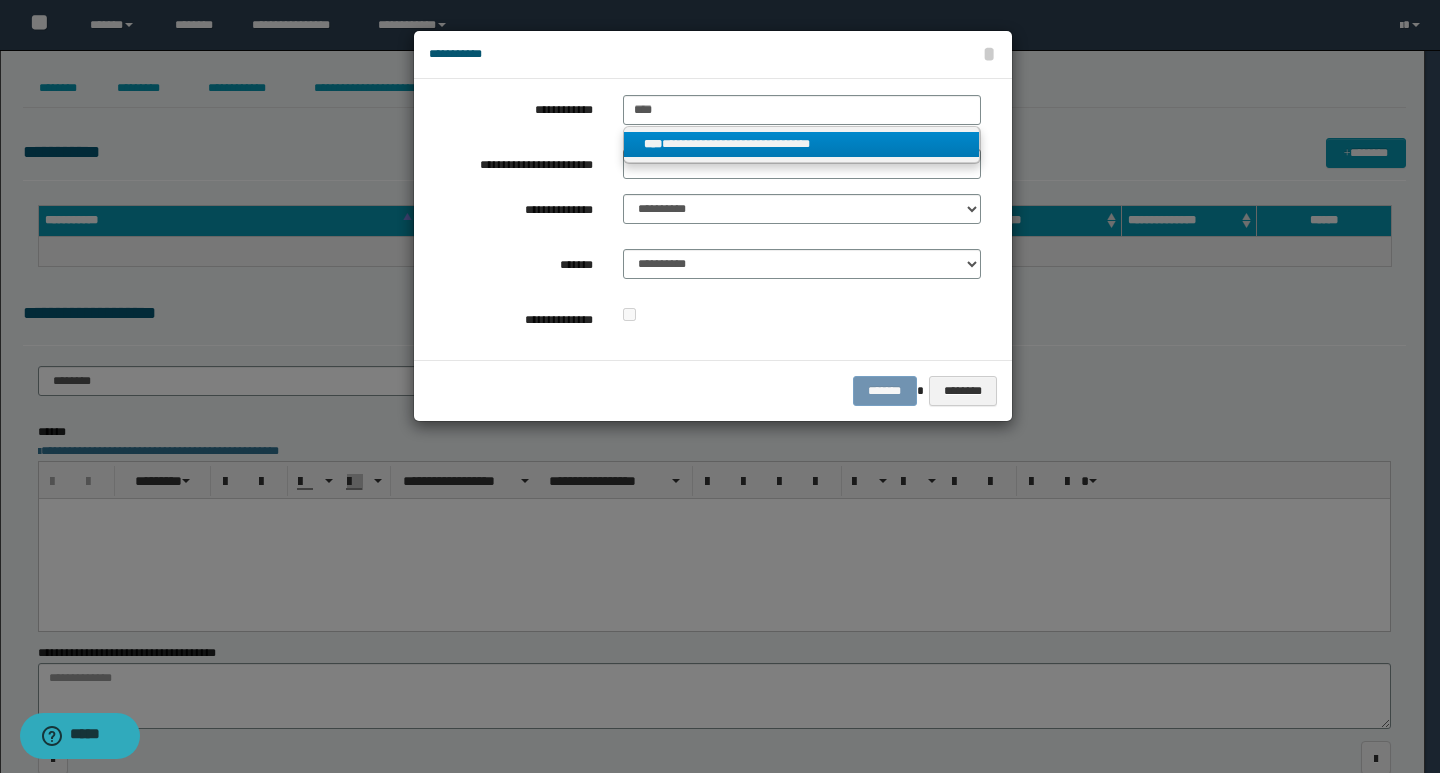 click on "**********" at bounding box center [802, 144] 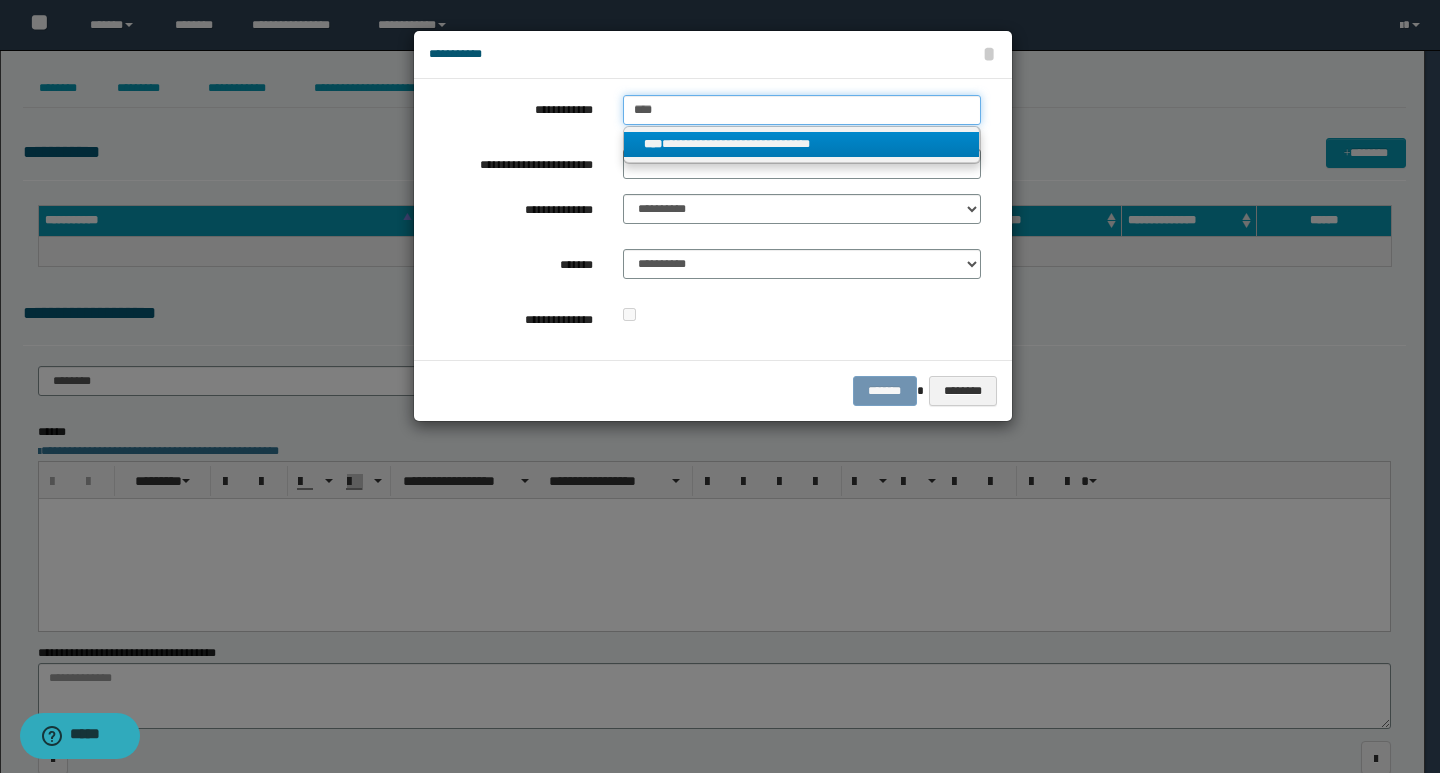 type 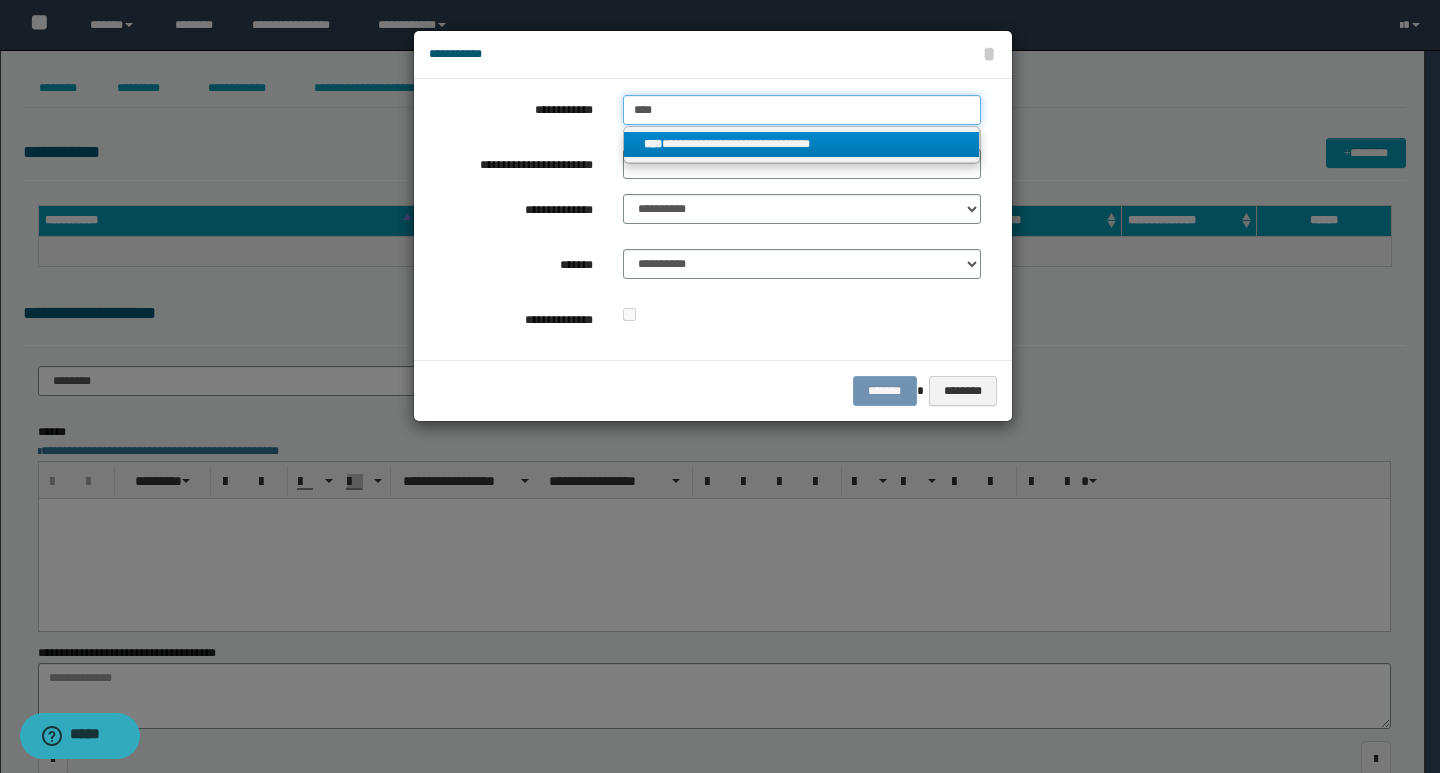 type on "**********" 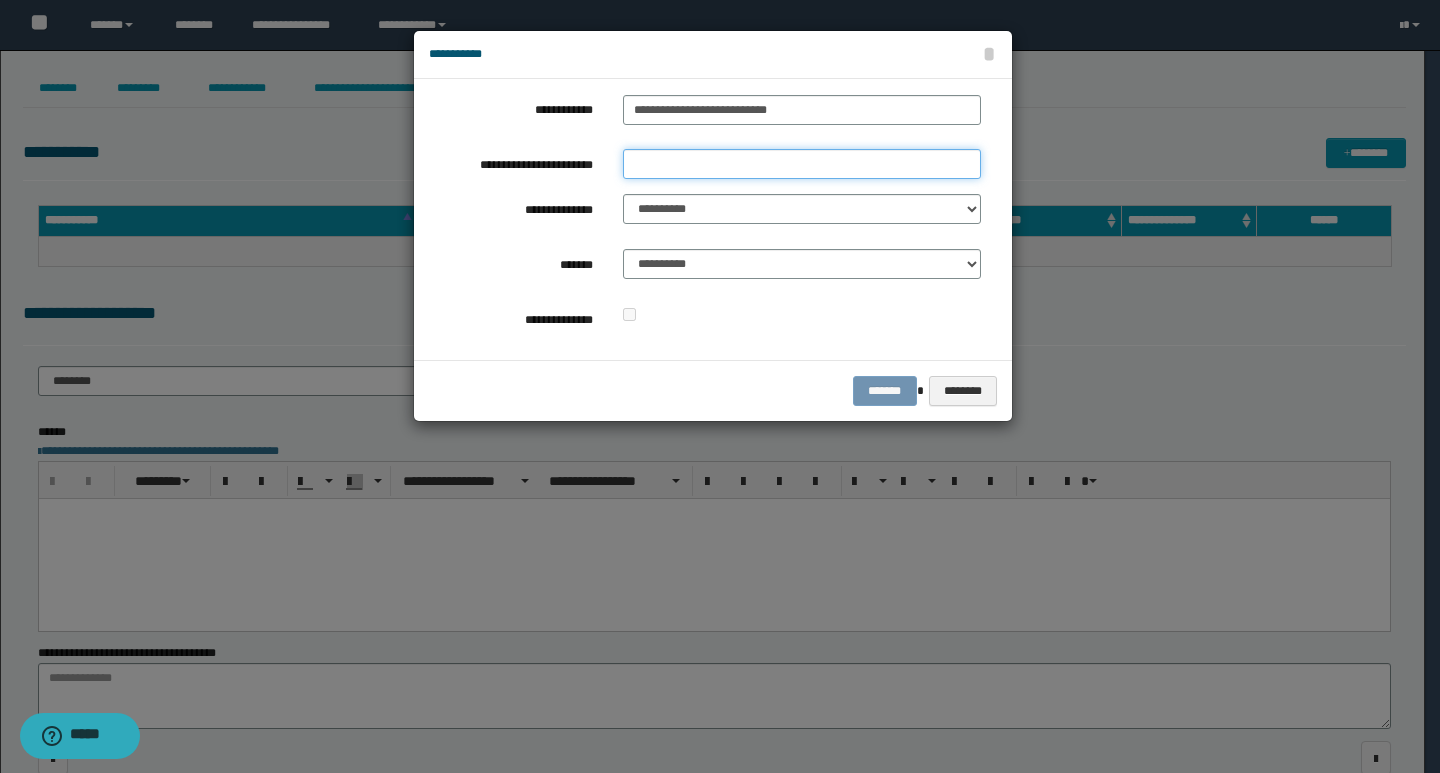 click on "**********" at bounding box center [802, 164] 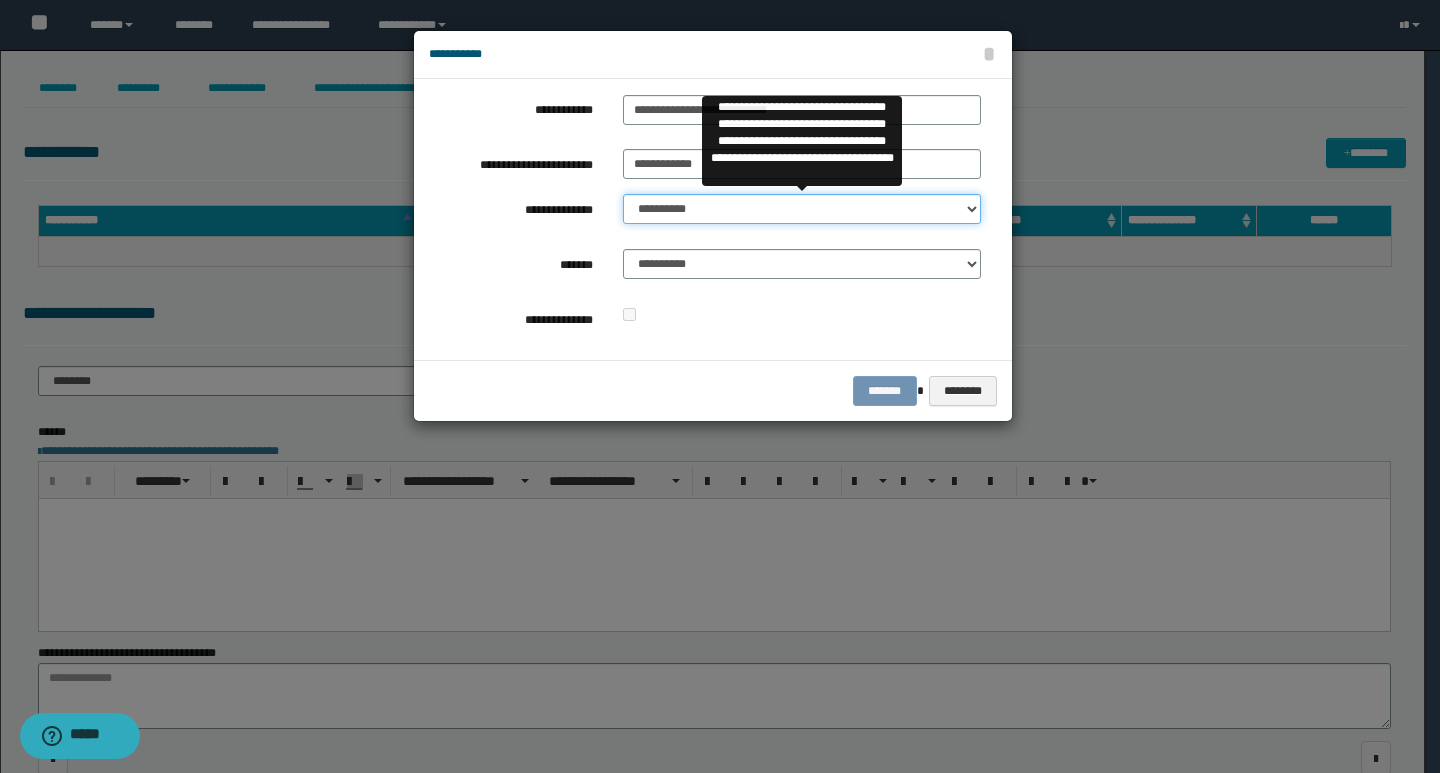 click on "**********" at bounding box center [802, 209] 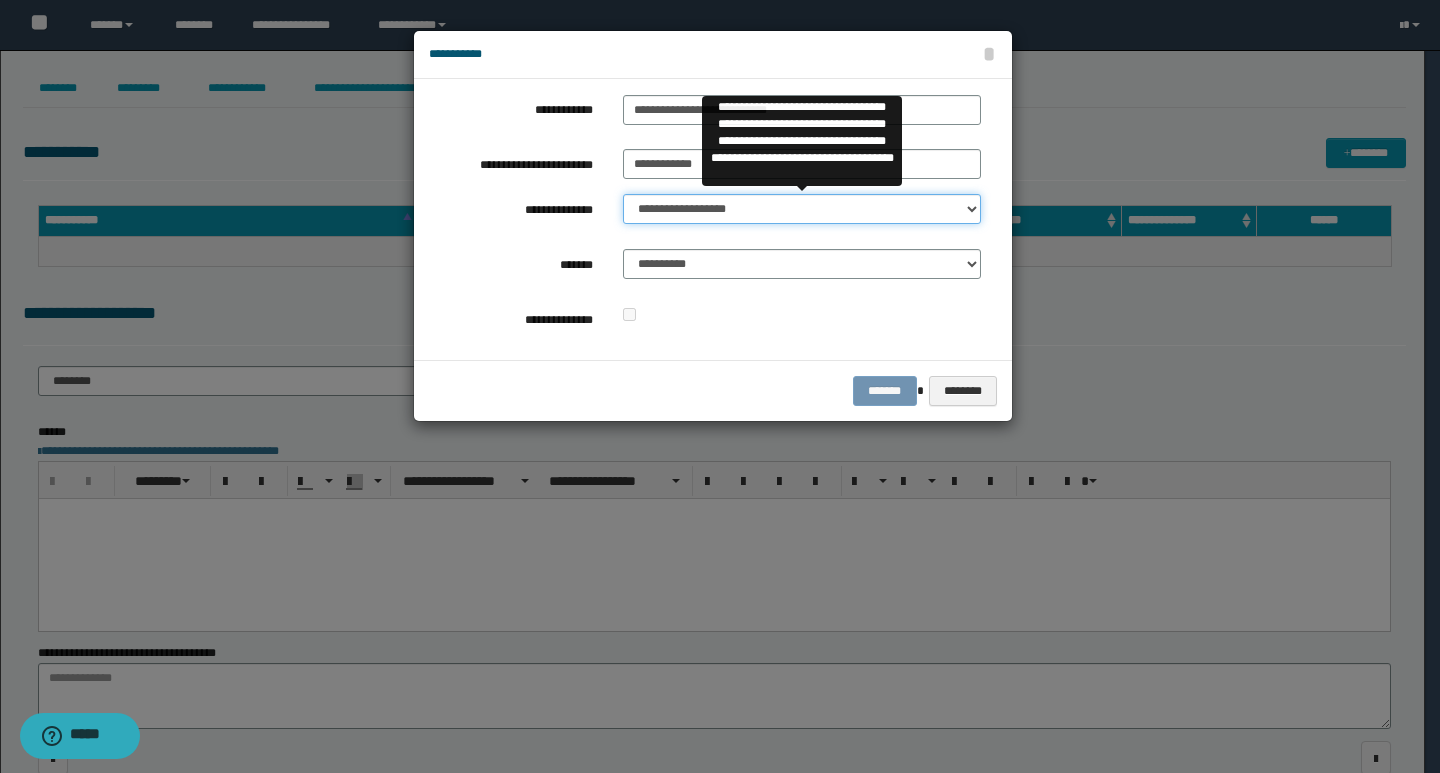 click on "**********" at bounding box center [802, 209] 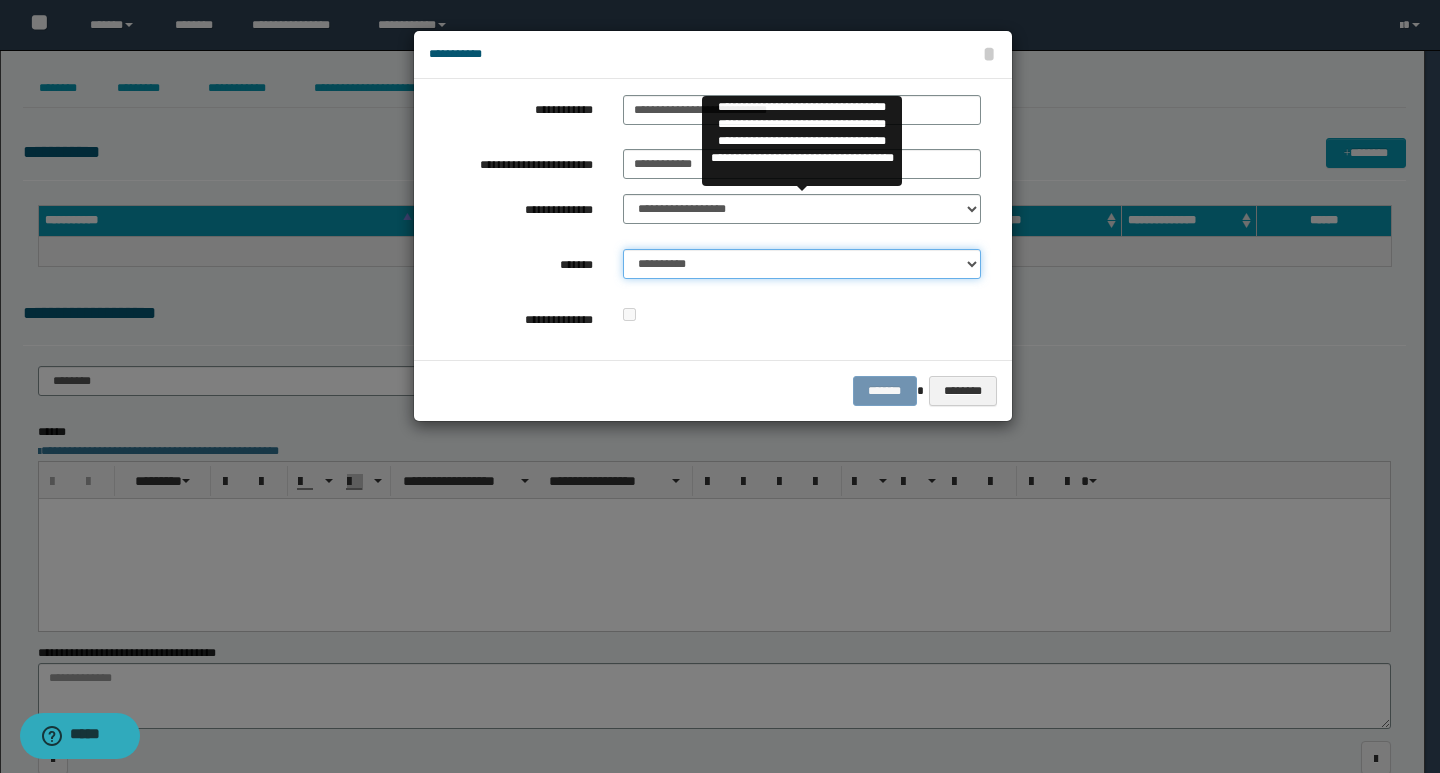 click on "**********" at bounding box center [802, 264] 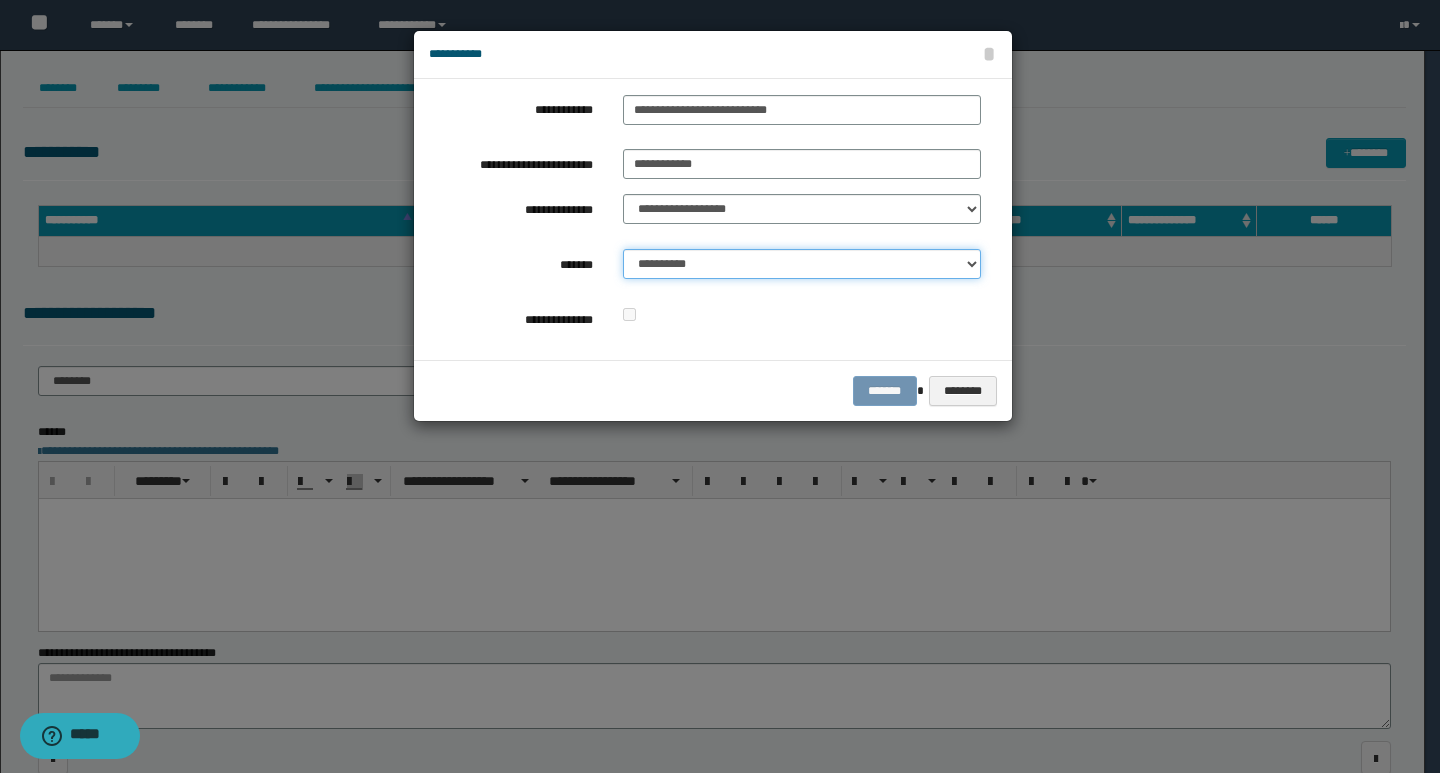 select on "*" 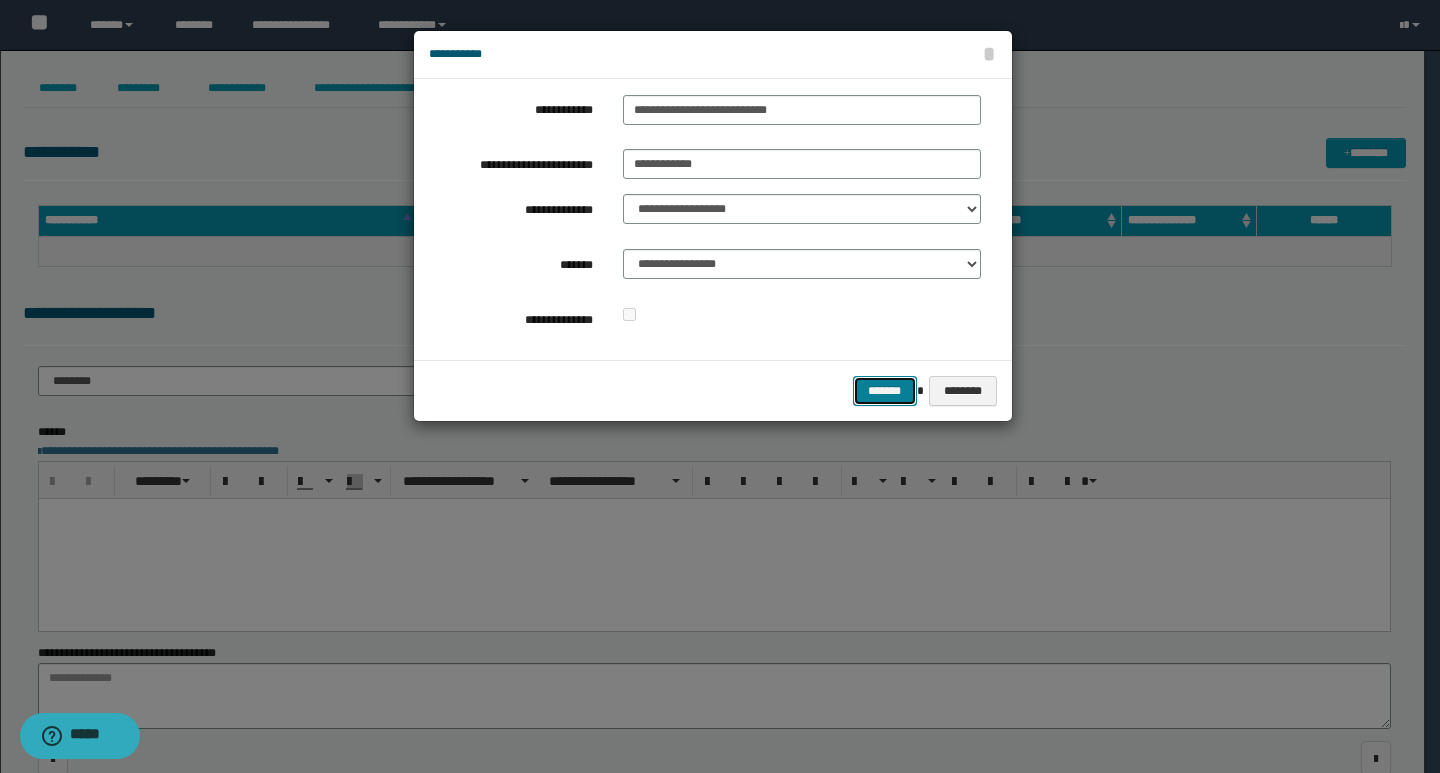 click on "*******" at bounding box center [885, 391] 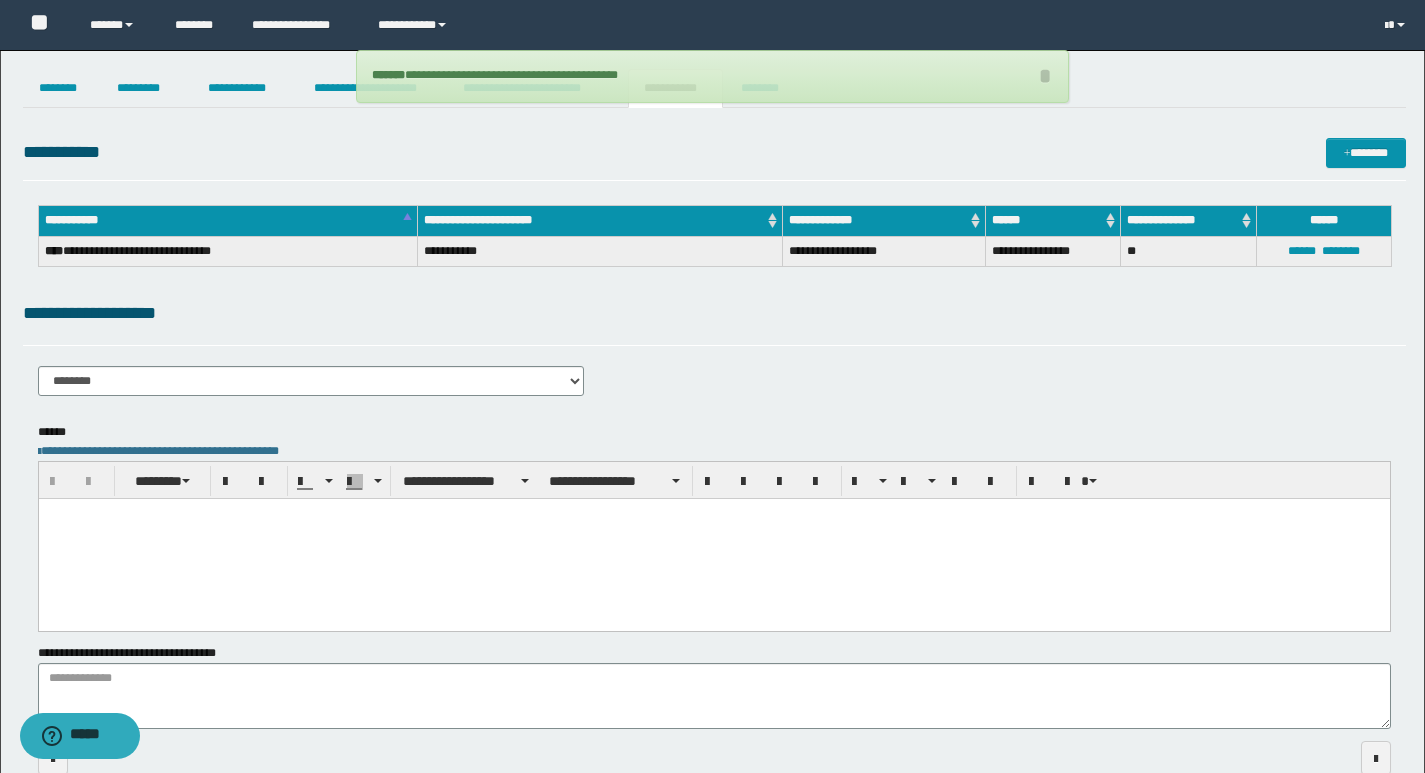 click on "**********" at bounding box center (714, 355) 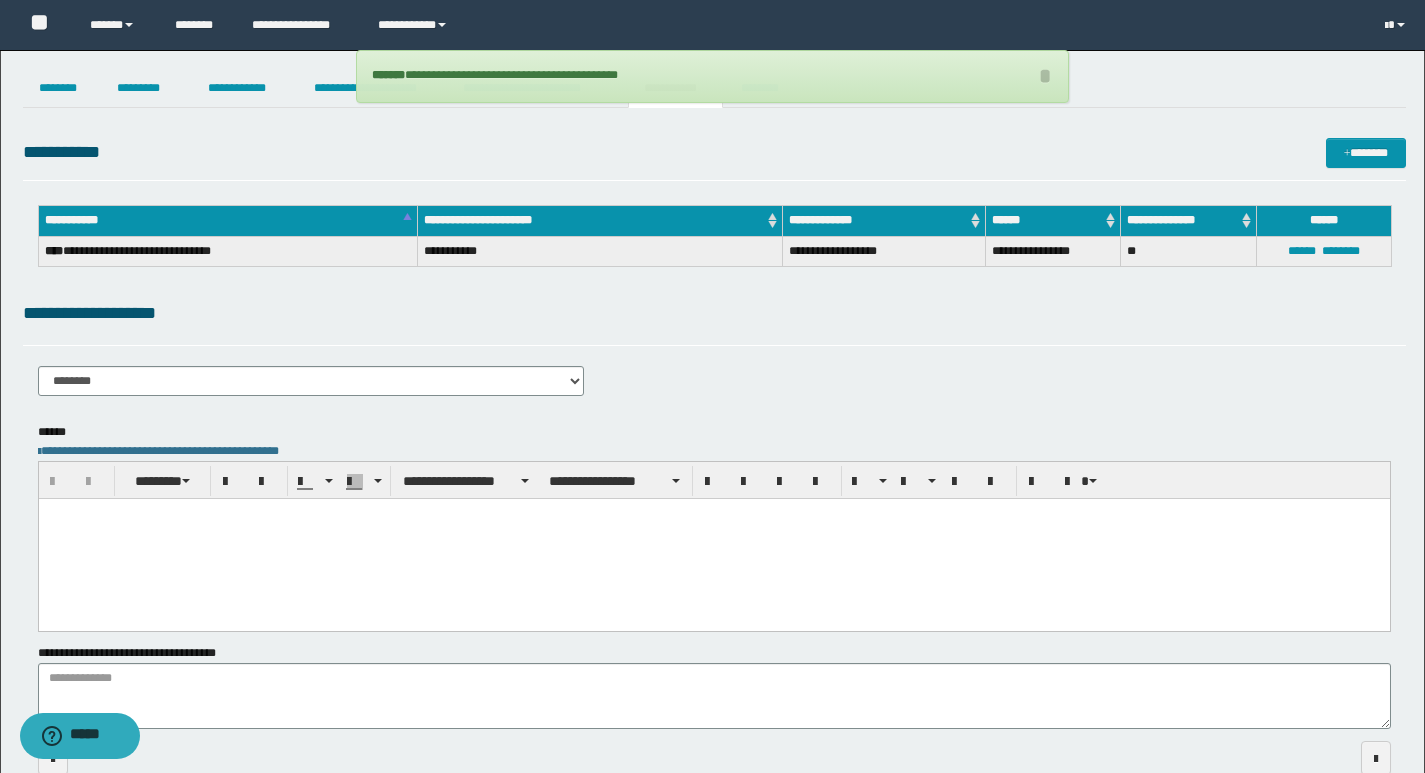 click on "**********" at bounding box center [714, 152] 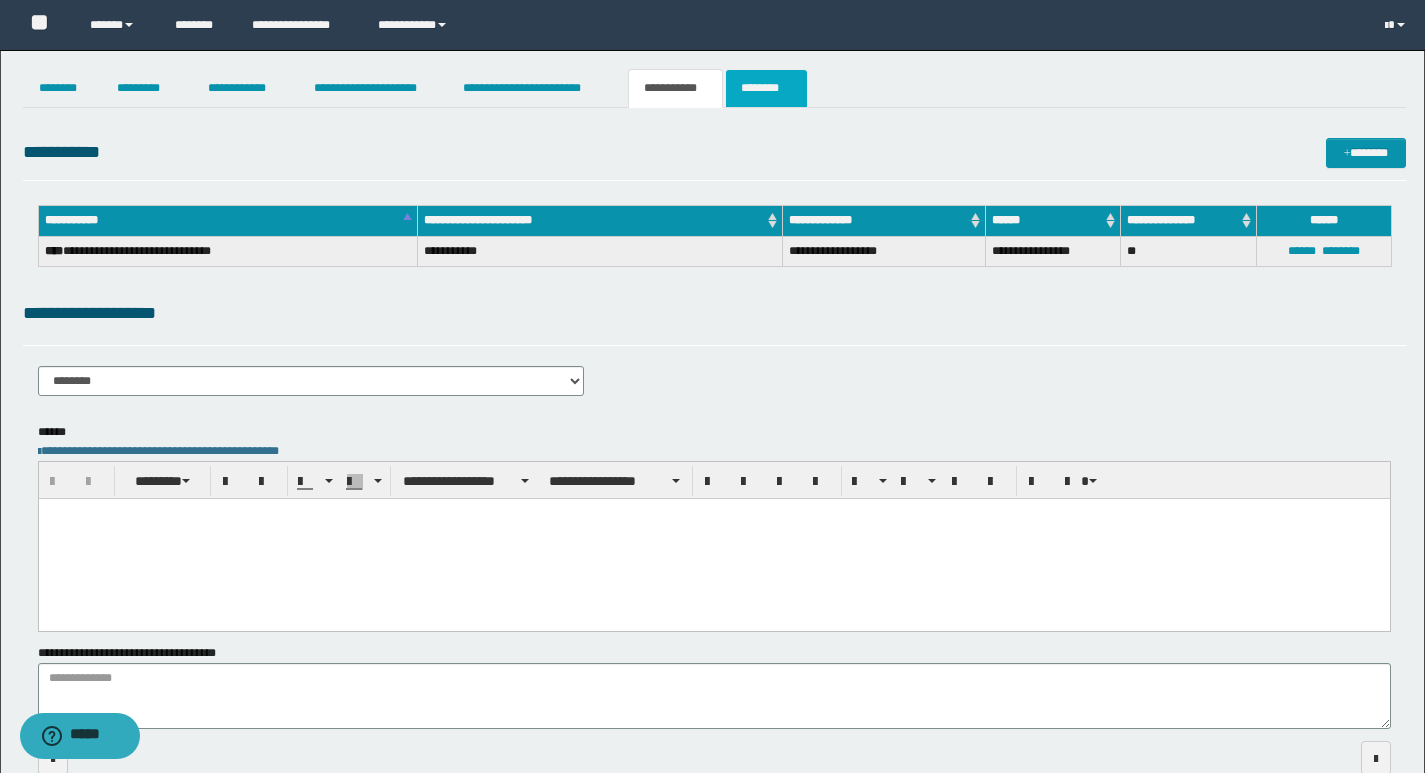 click on "********" at bounding box center (766, 88) 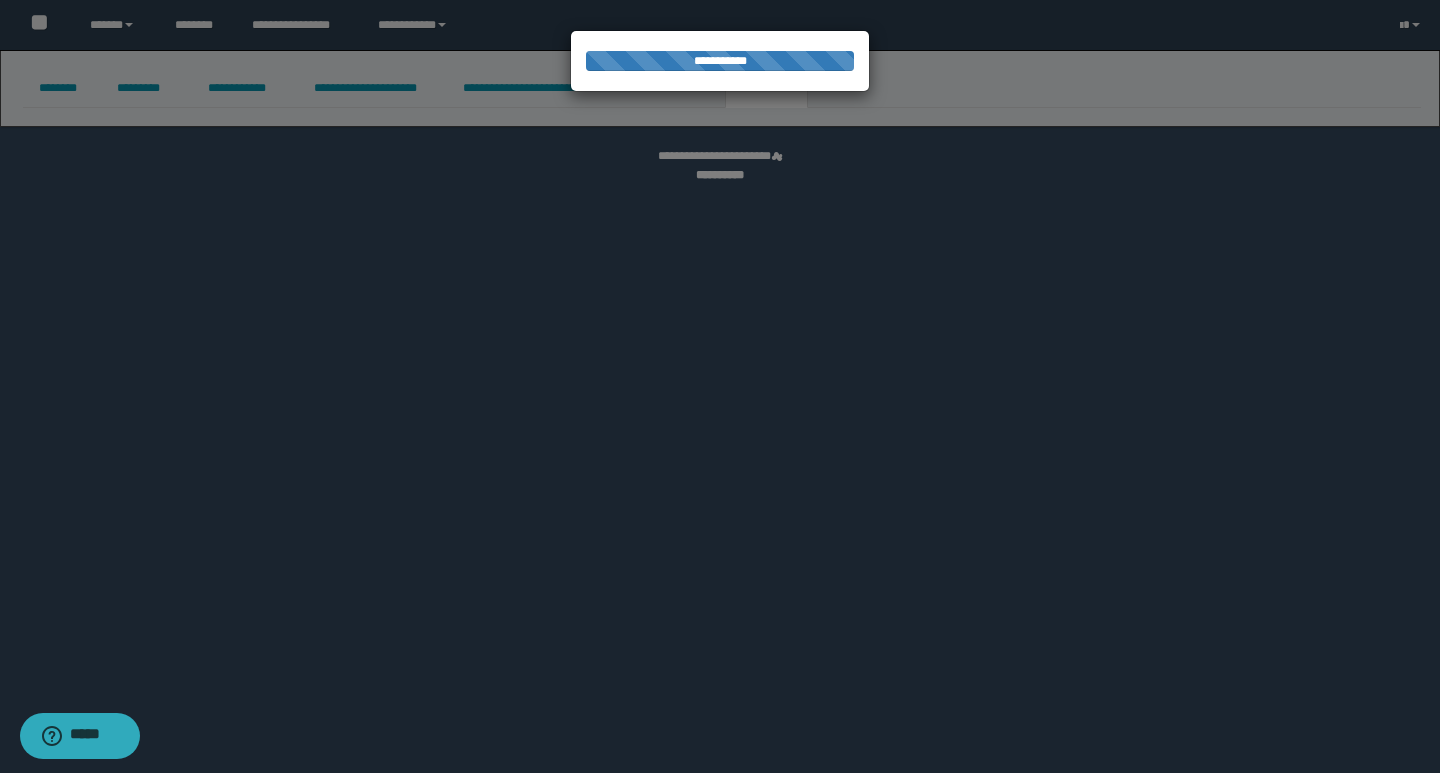select 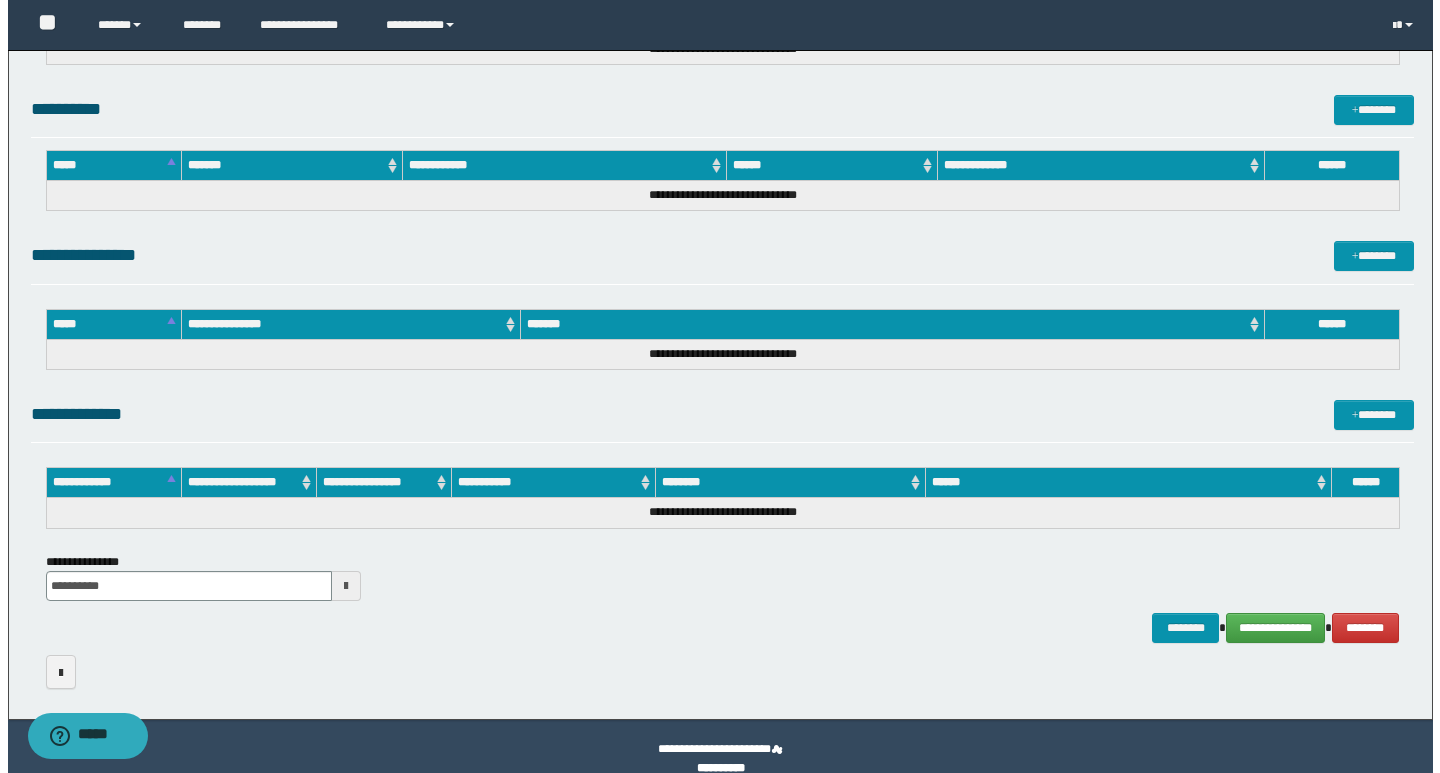 scroll, scrollTop: 874, scrollLeft: 0, axis: vertical 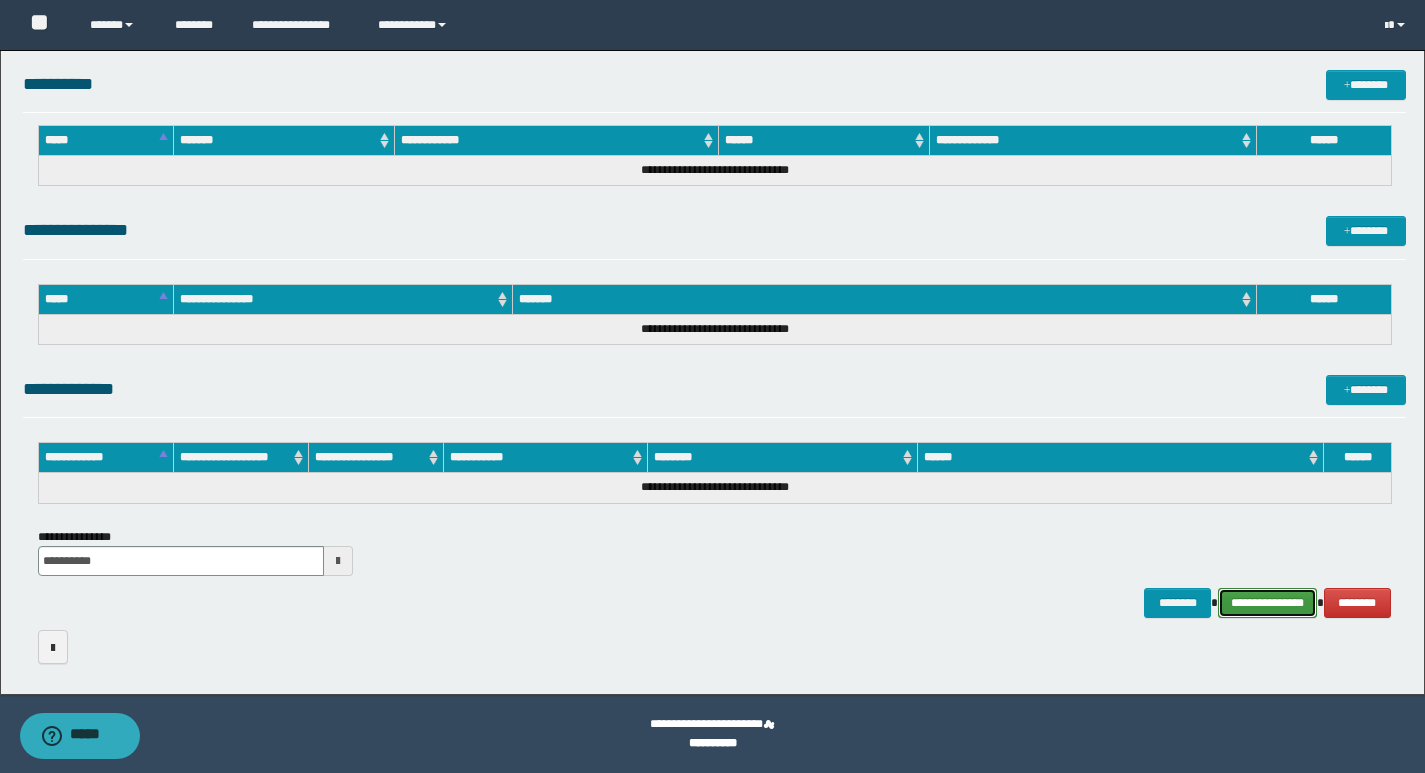 click on "**********" at bounding box center [1267, 603] 